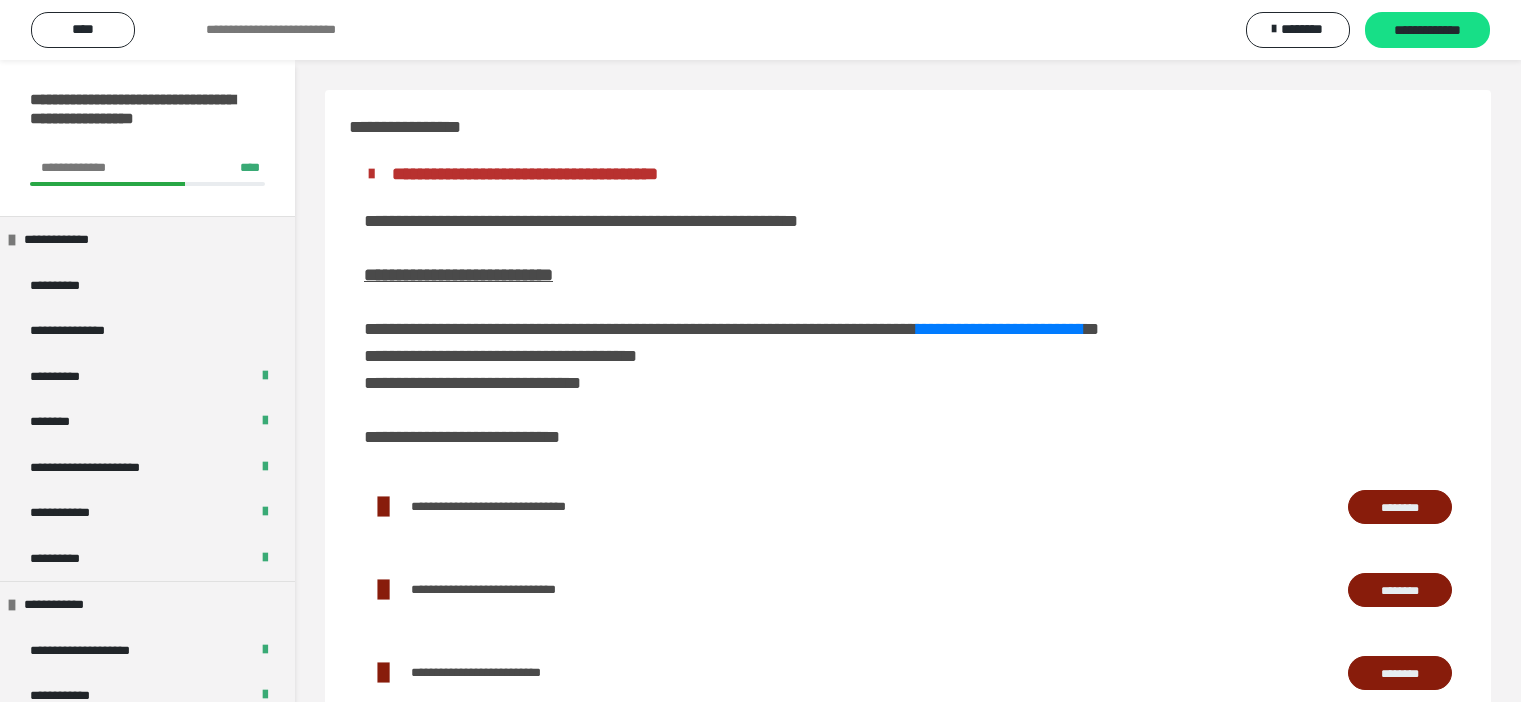 scroll, scrollTop: 0, scrollLeft: 0, axis: both 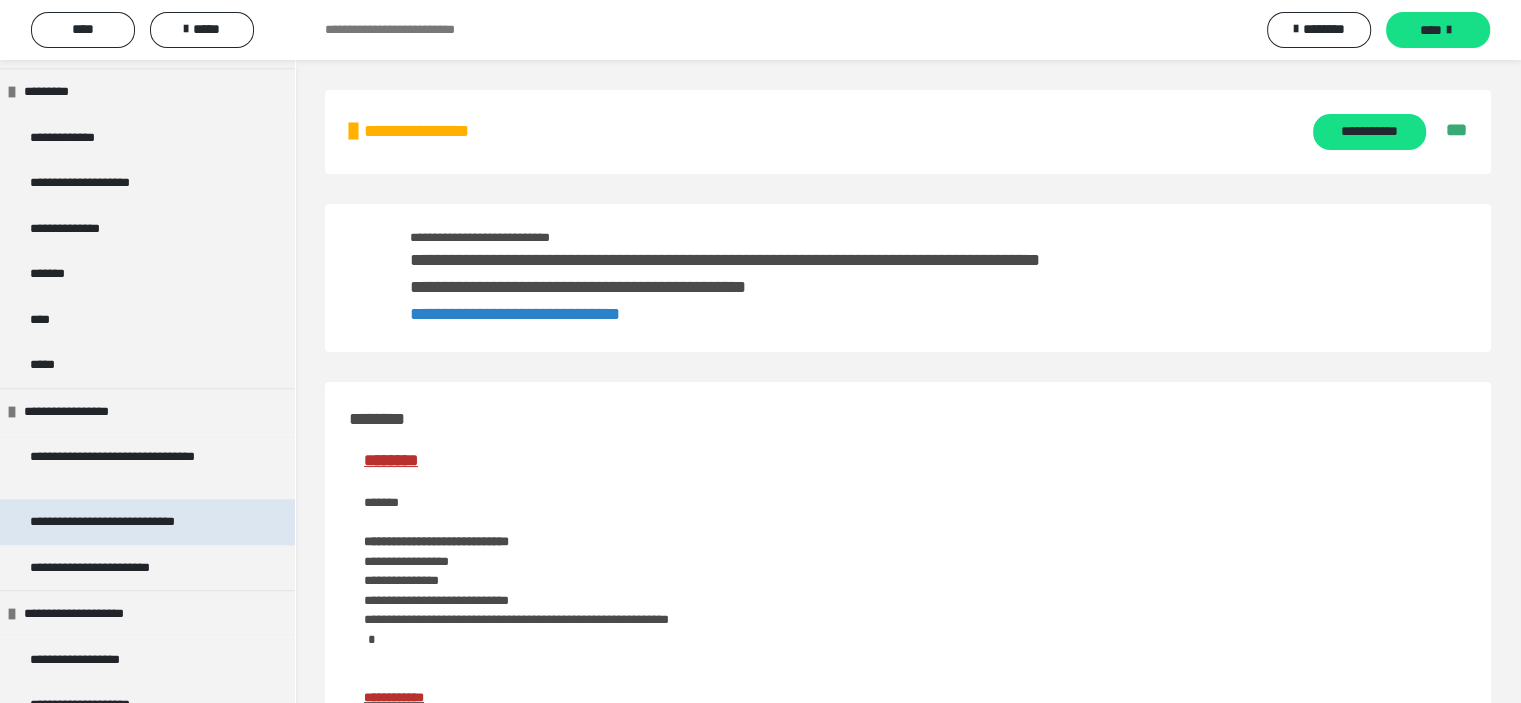 click on "**********" at bounding box center (131, 522) 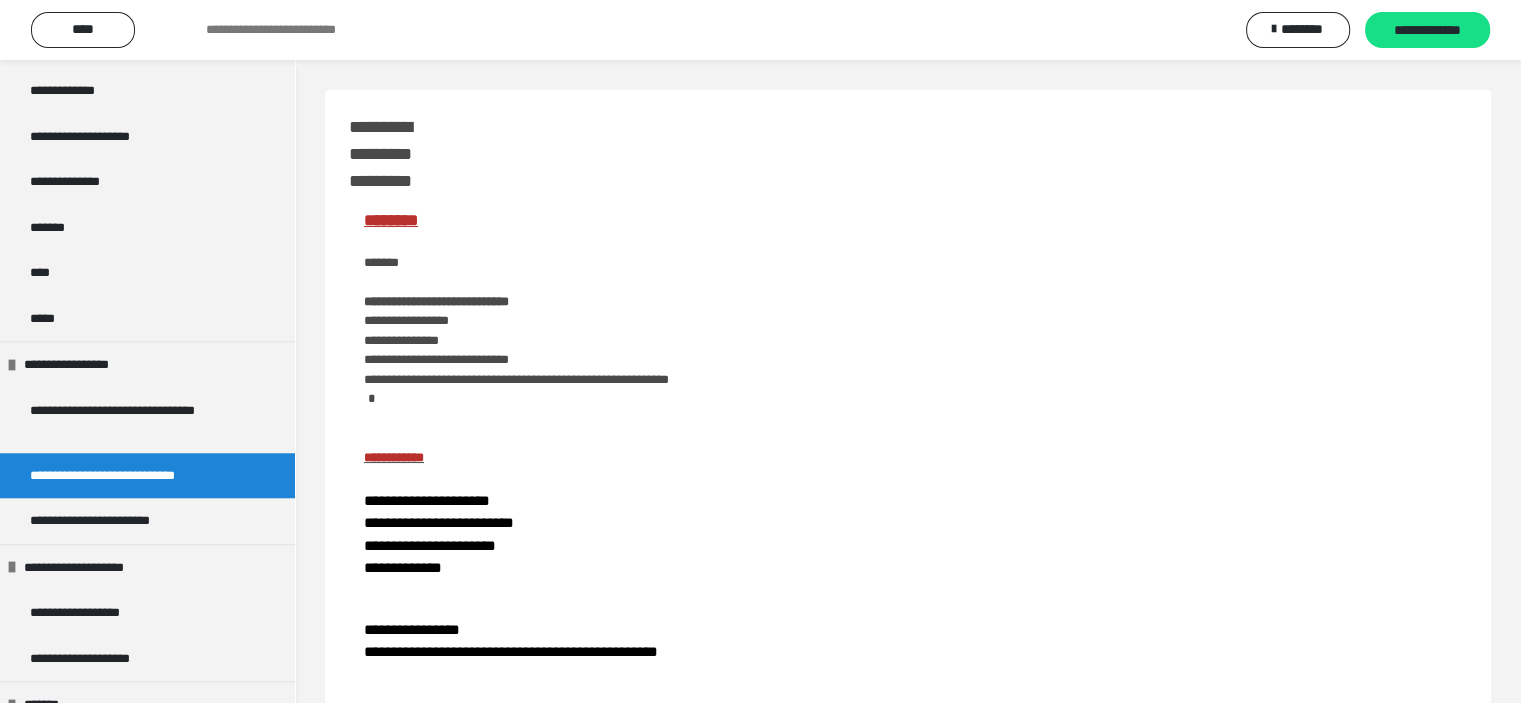 scroll, scrollTop: 1653, scrollLeft: 0, axis: vertical 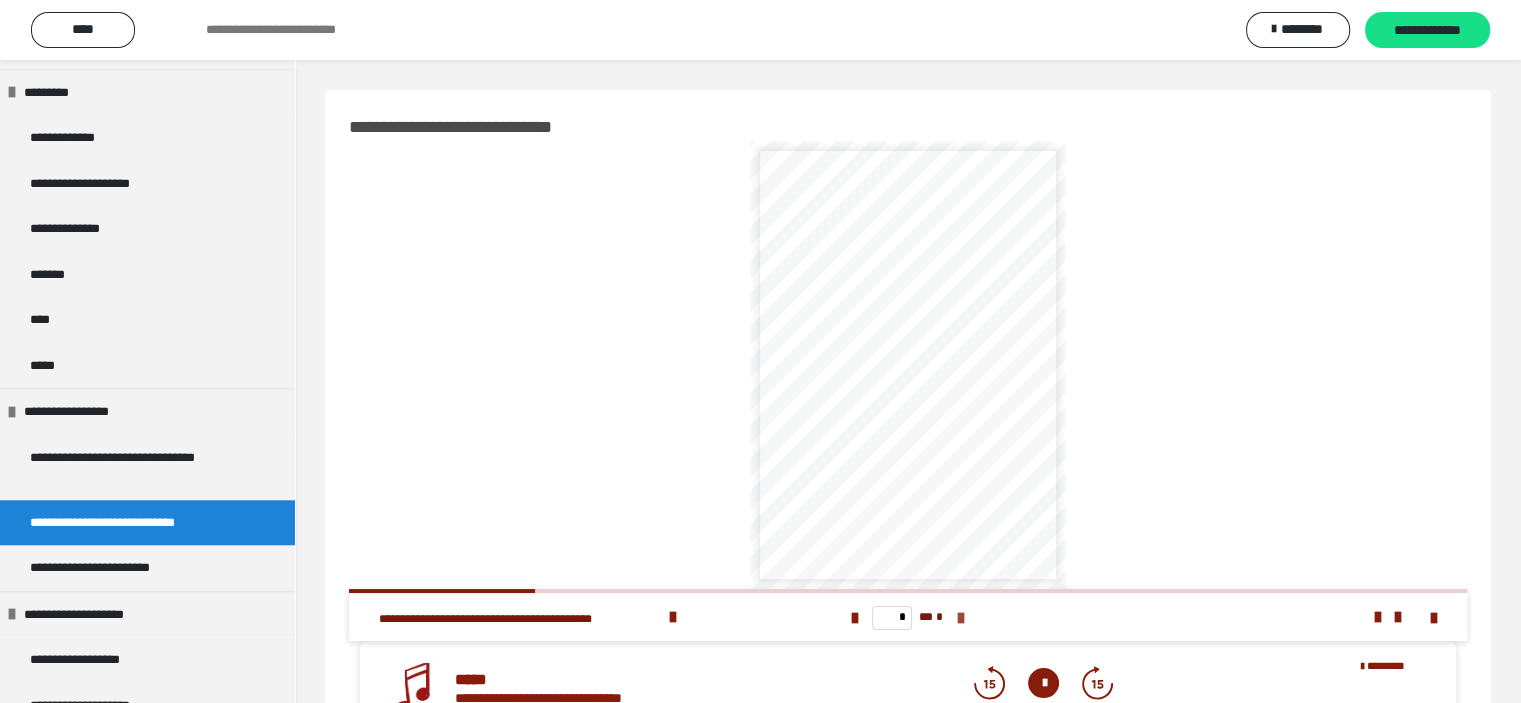 click at bounding box center (961, 618) 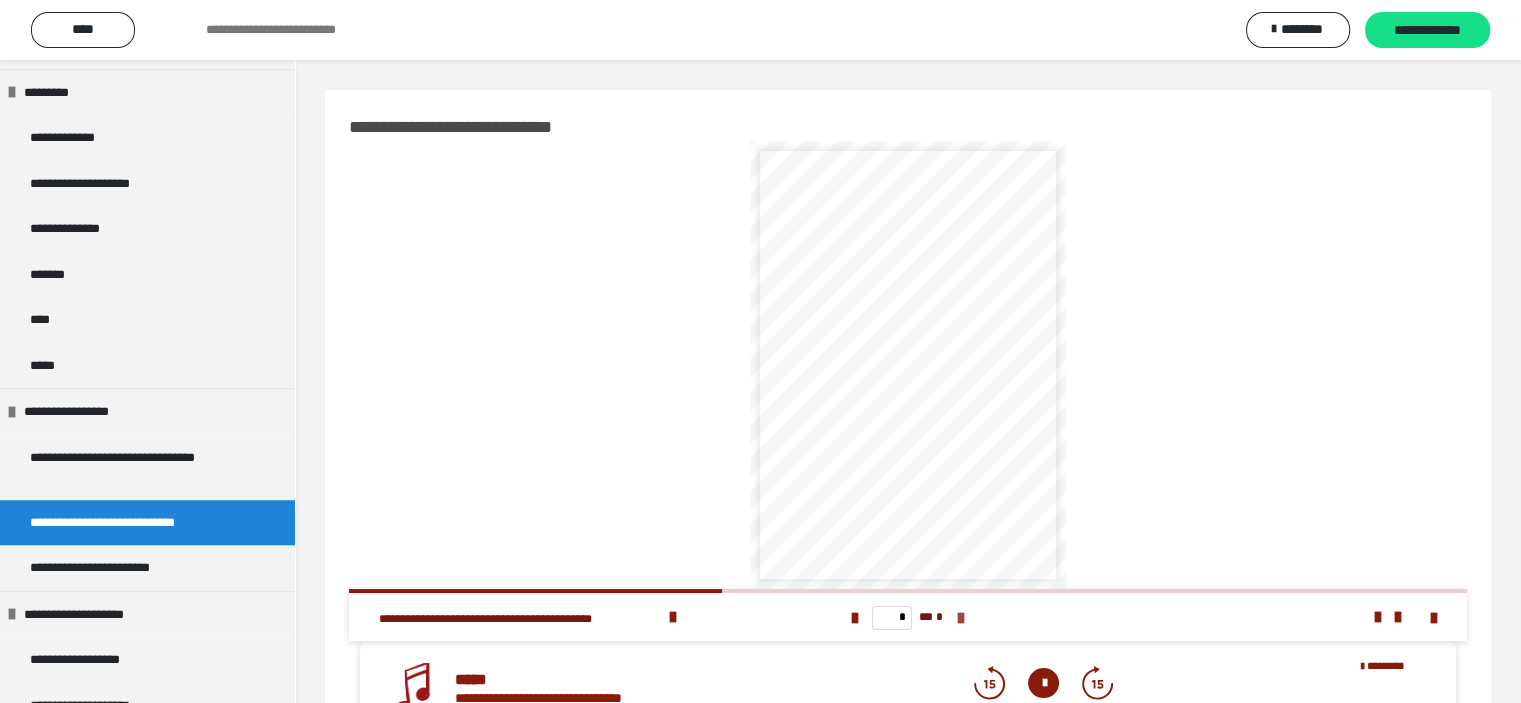 click at bounding box center (961, 618) 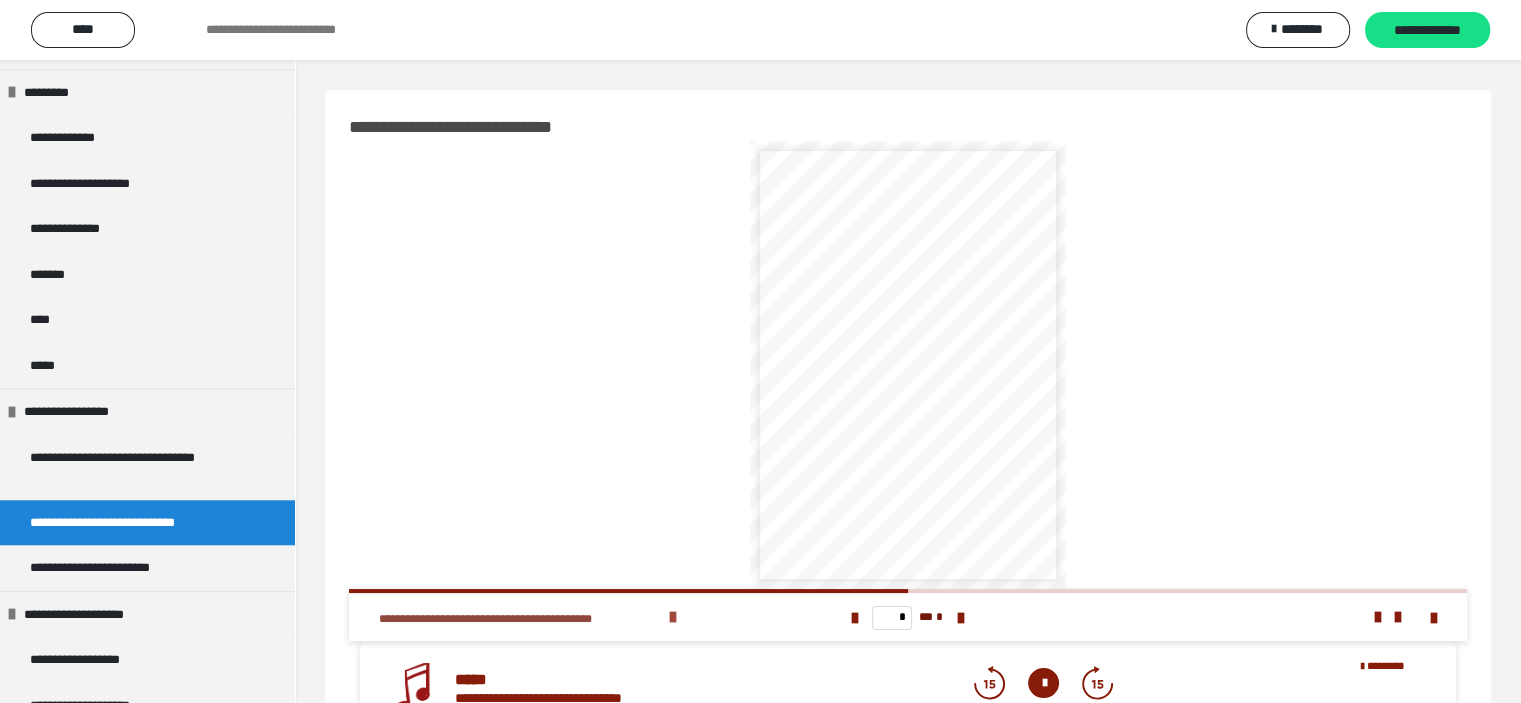 click at bounding box center (673, 617) 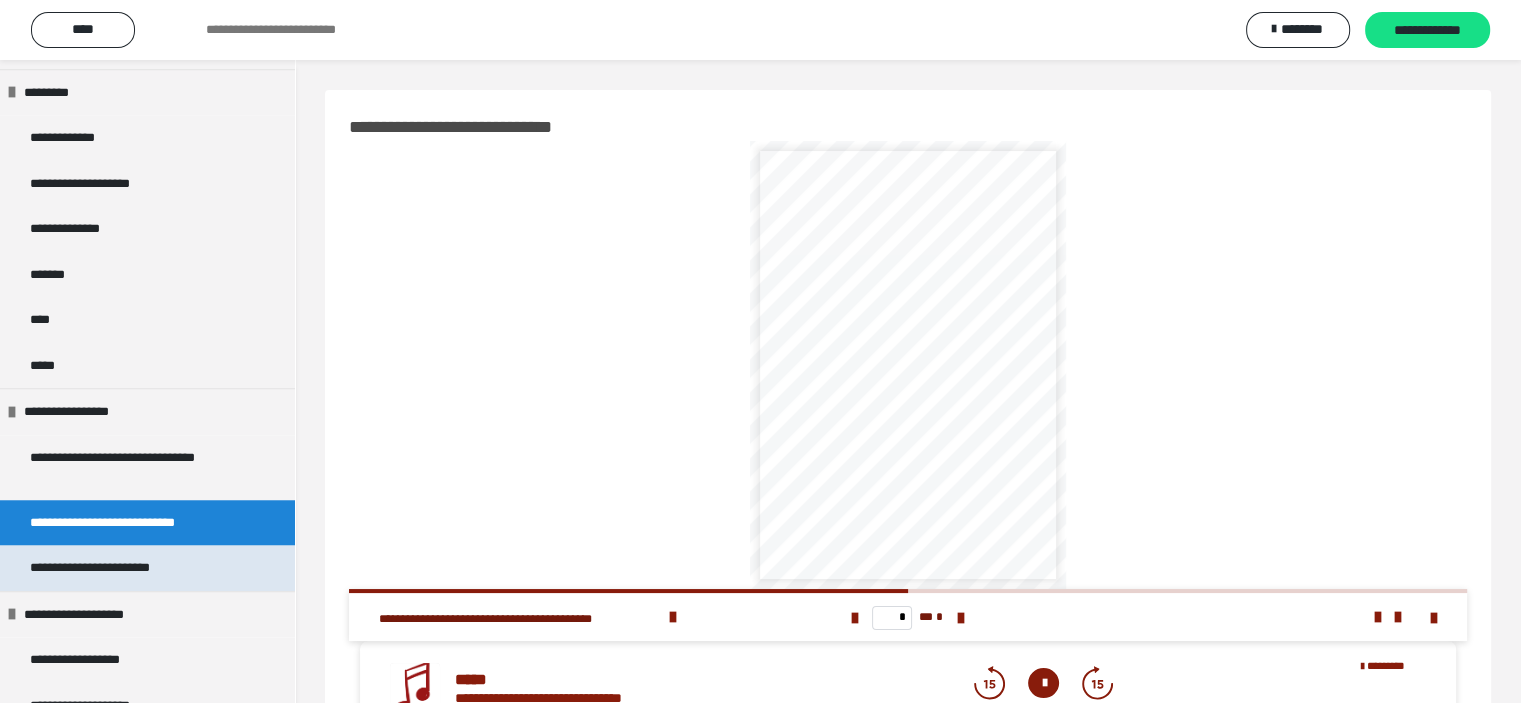 click on "**********" at bounding box center (117, 568) 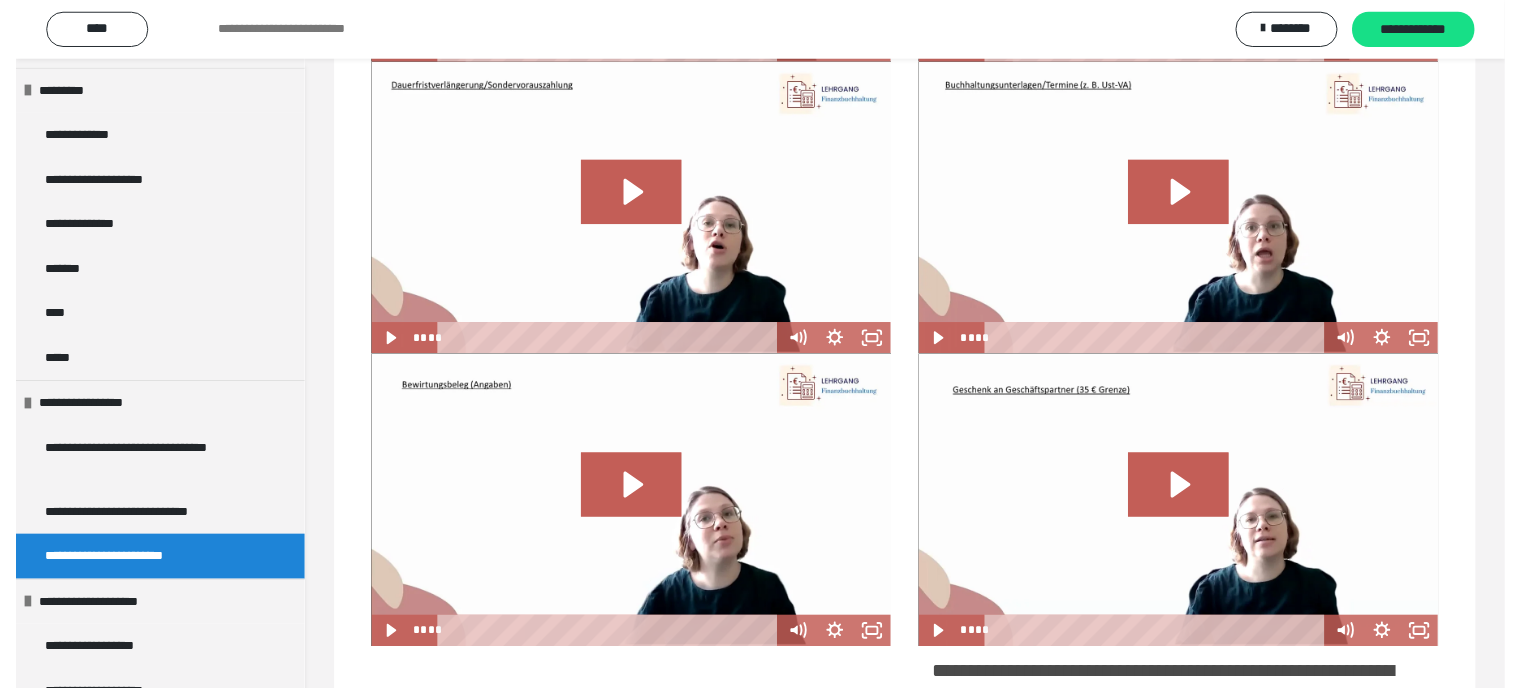 scroll, scrollTop: 595, scrollLeft: 0, axis: vertical 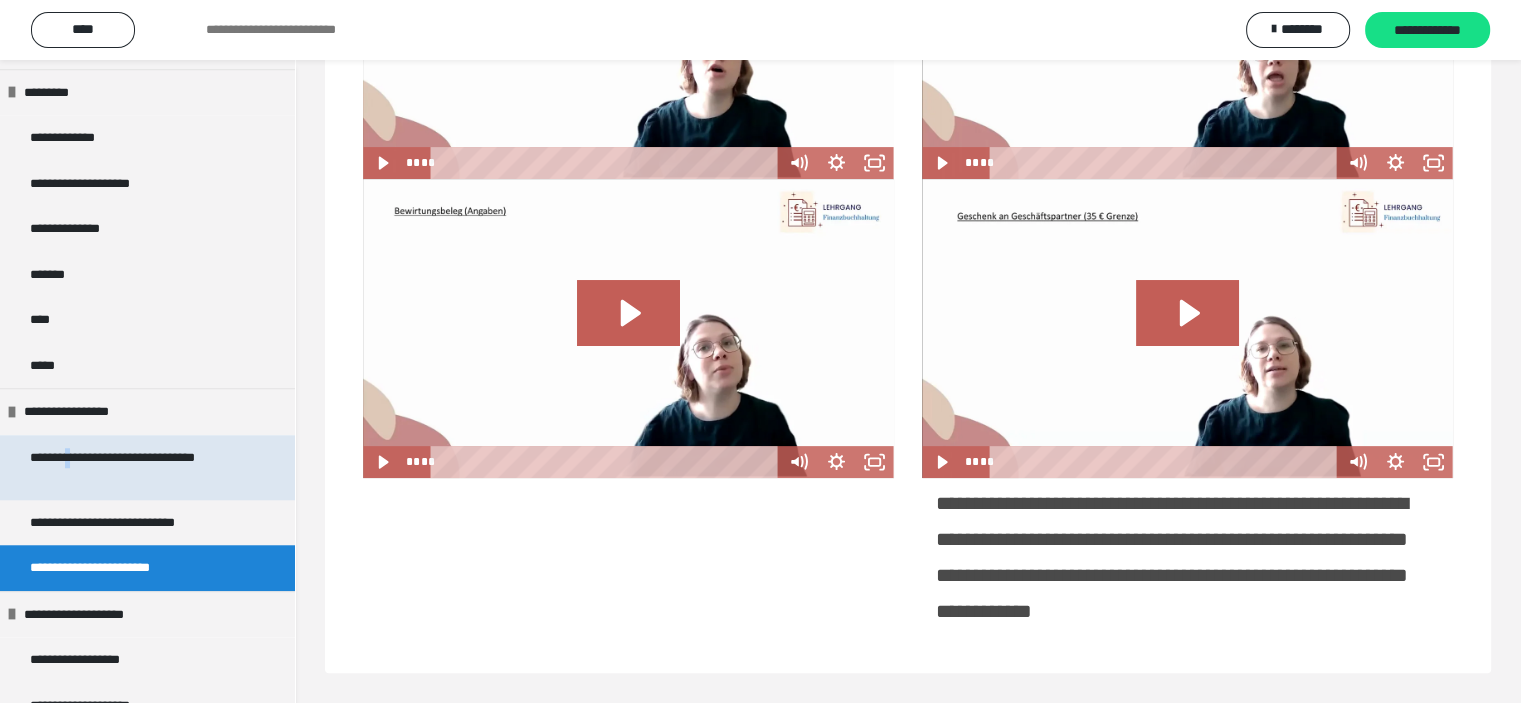 click on "**********" at bounding box center (132, 467) 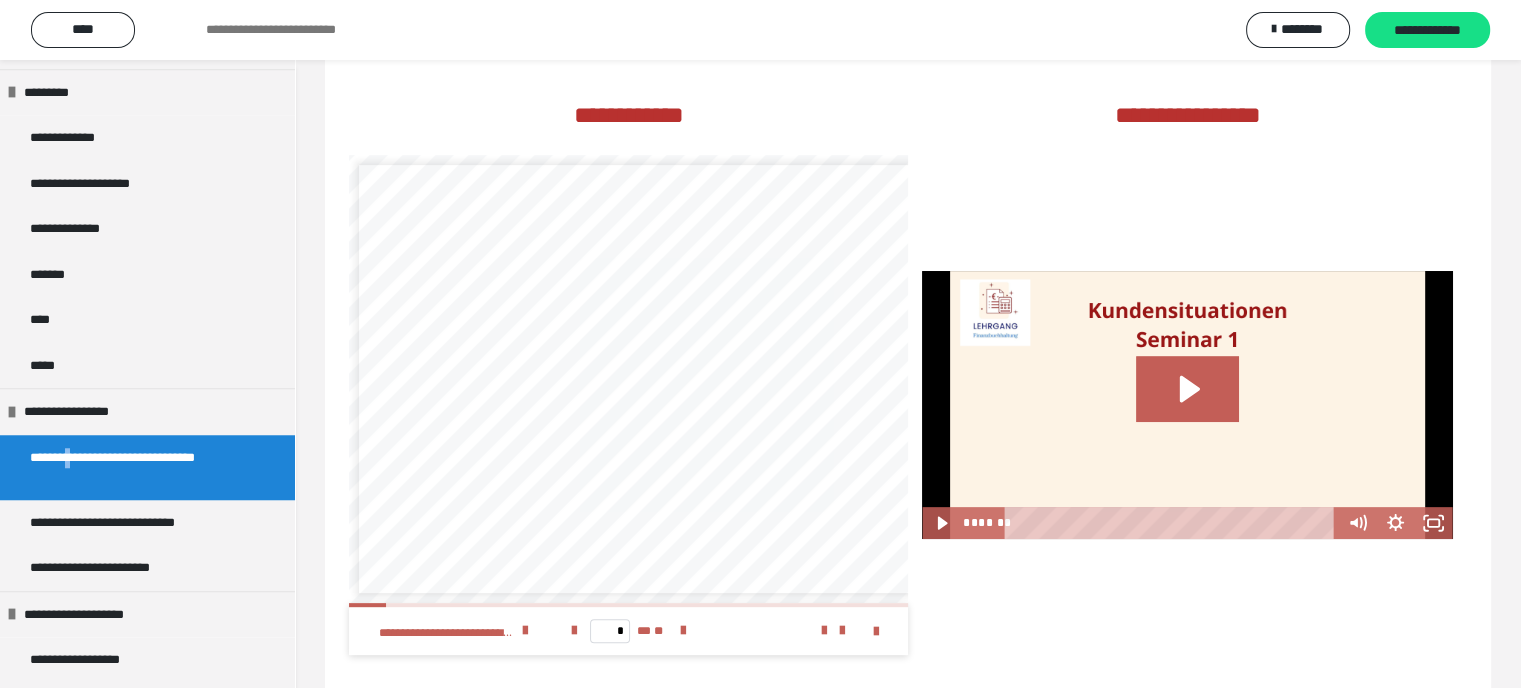 scroll, scrollTop: 8, scrollLeft: 0, axis: vertical 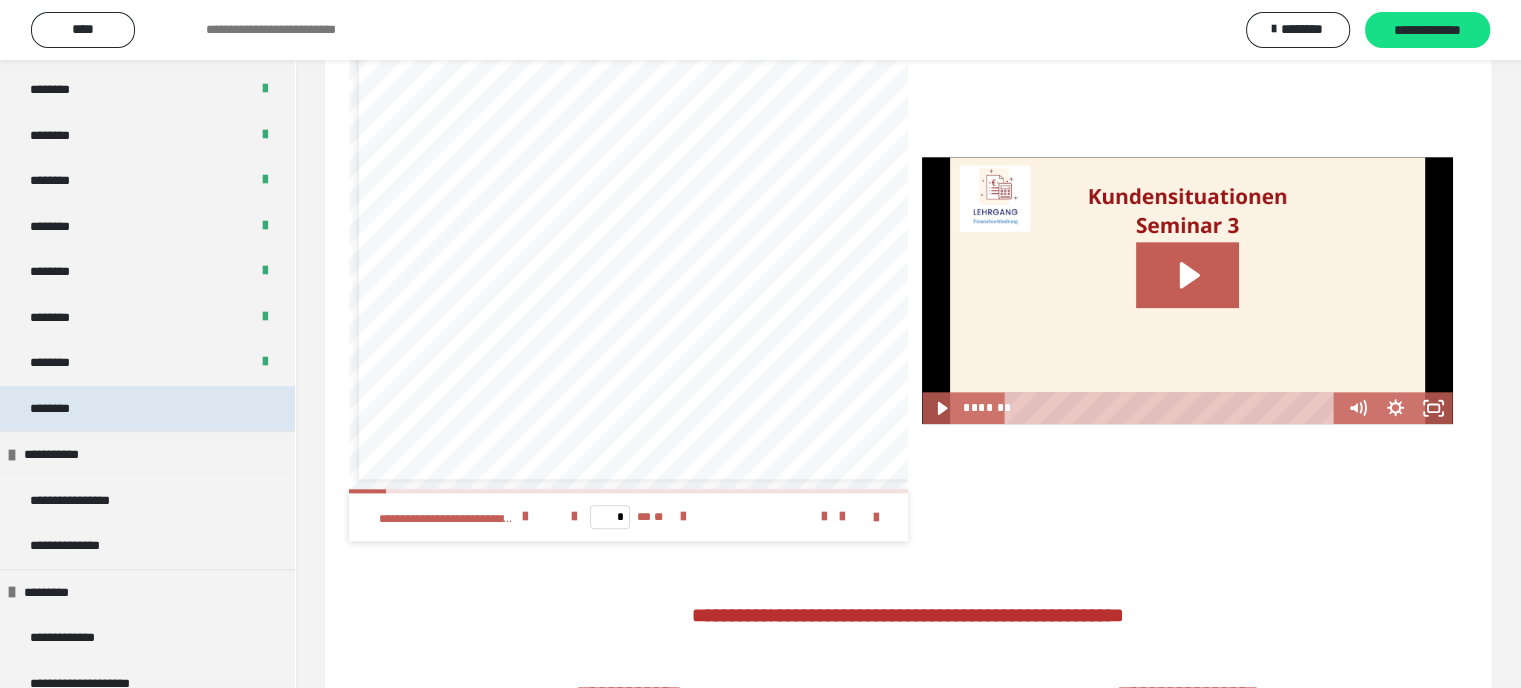 click on "********" at bounding box center [61, 409] 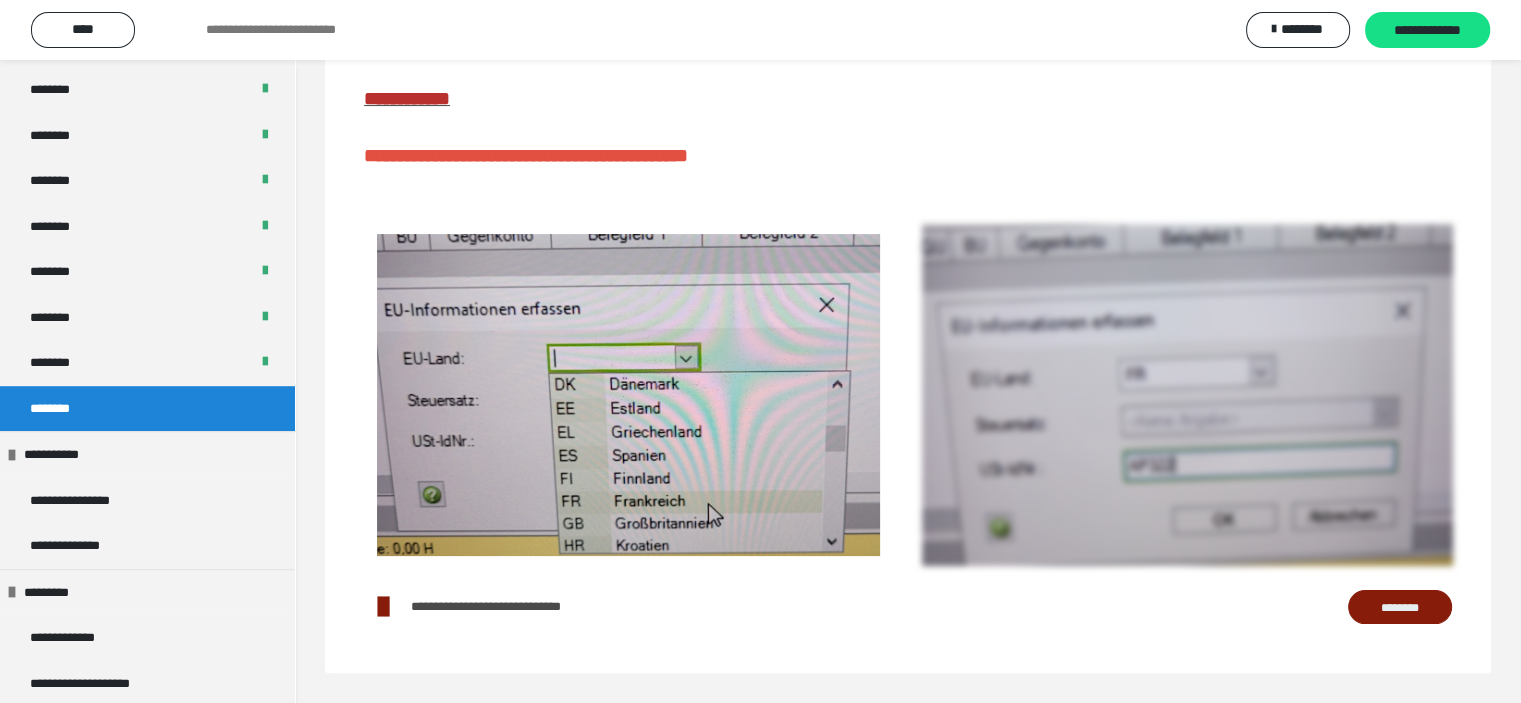 scroll, scrollTop: 337, scrollLeft: 0, axis: vertical 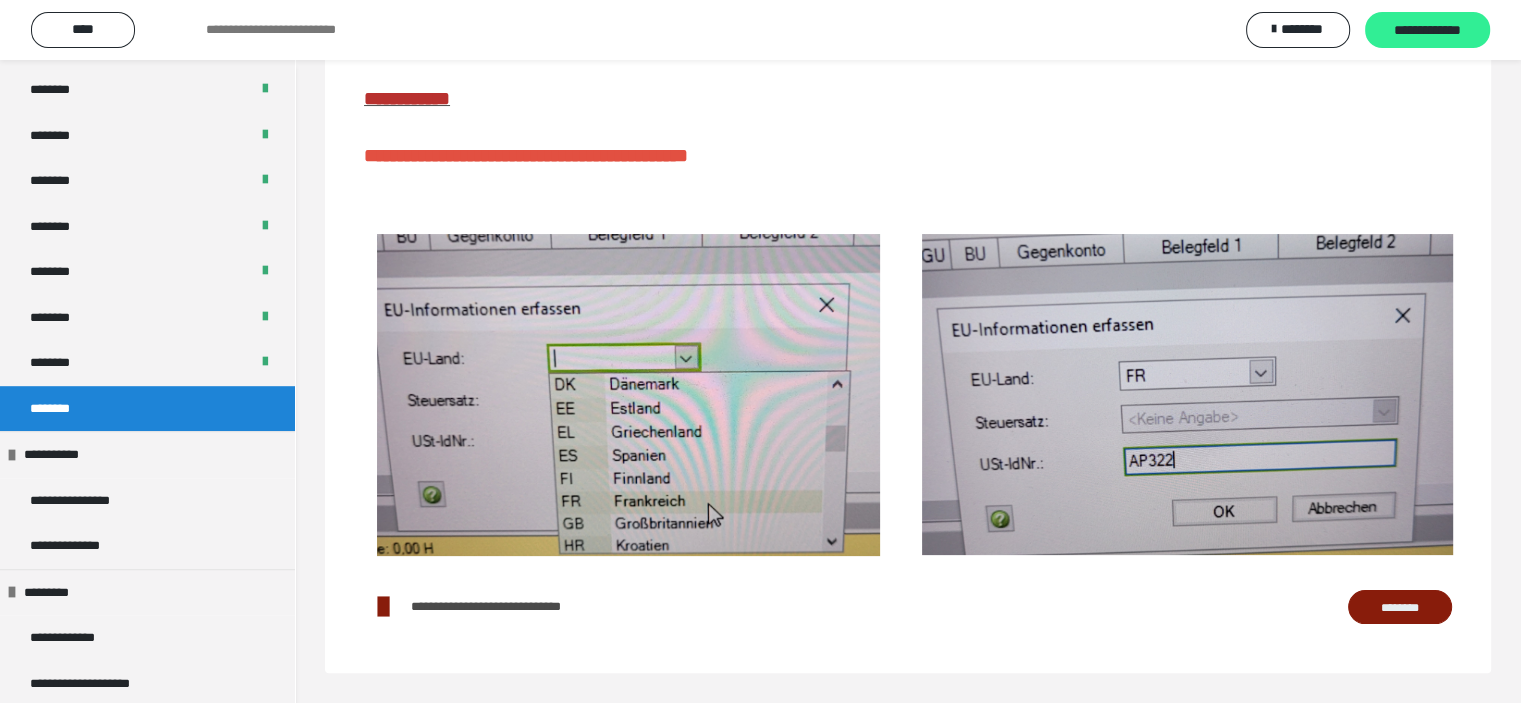 click on "**********" at bounding box center [1427, 31] 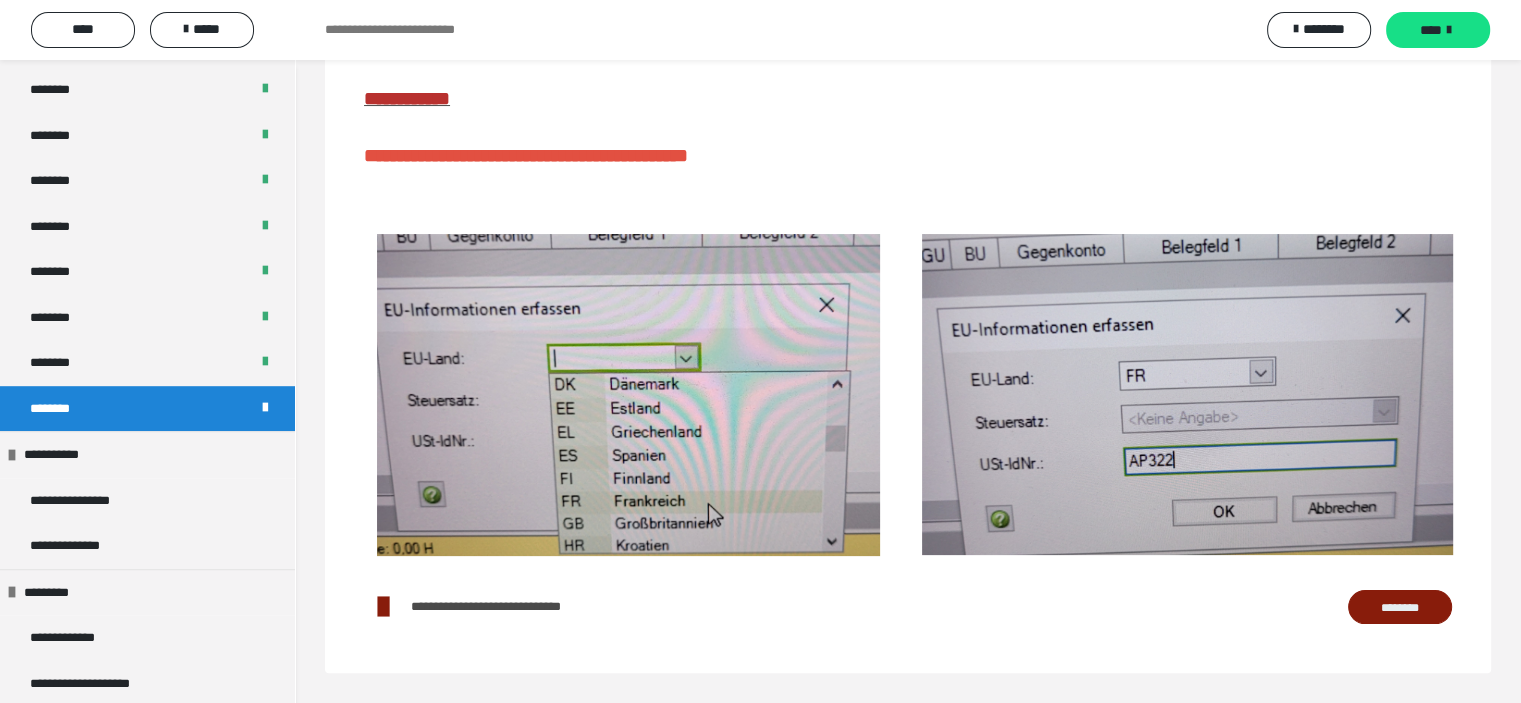 click on "********" at bounding box center [1400, 607] 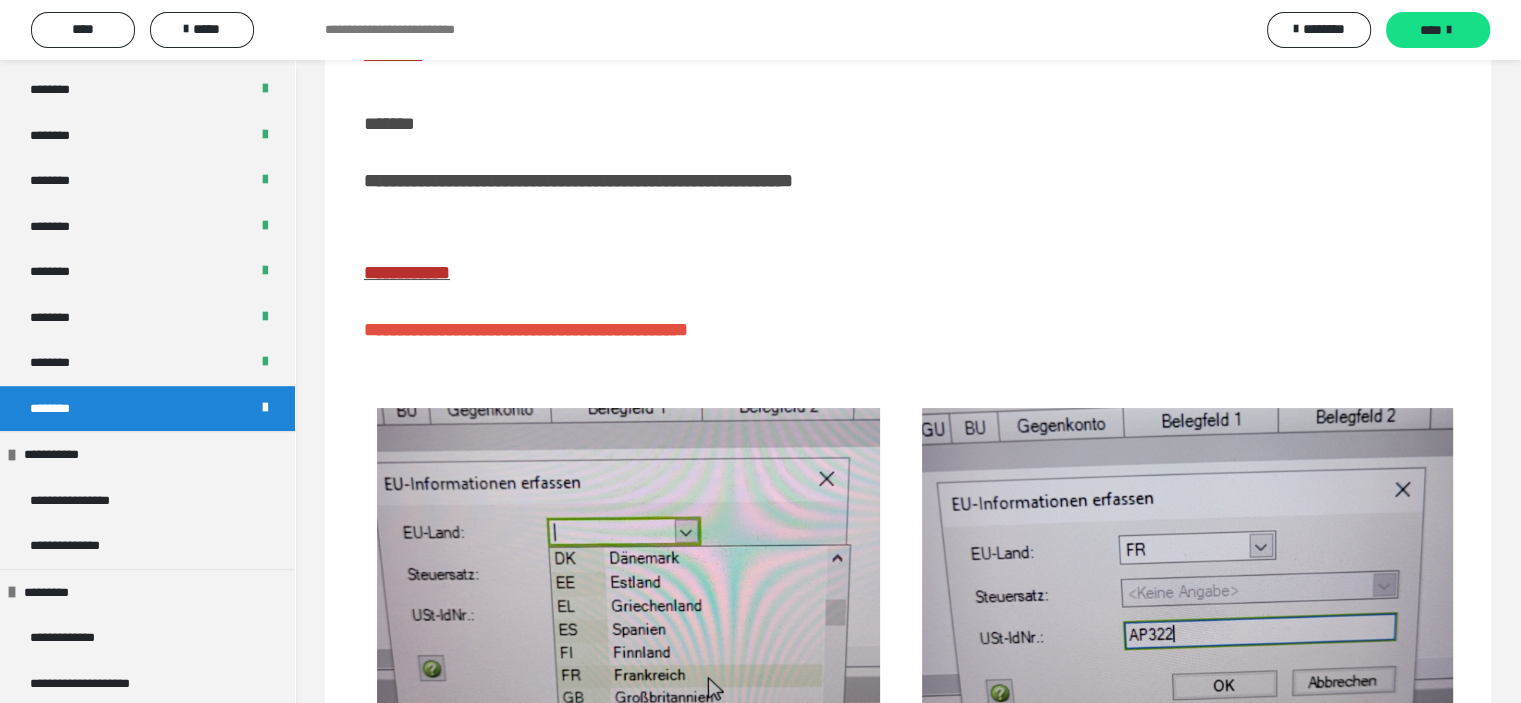 scroll, scrollTop: 337, scrollLeft: 0, axis: vertical 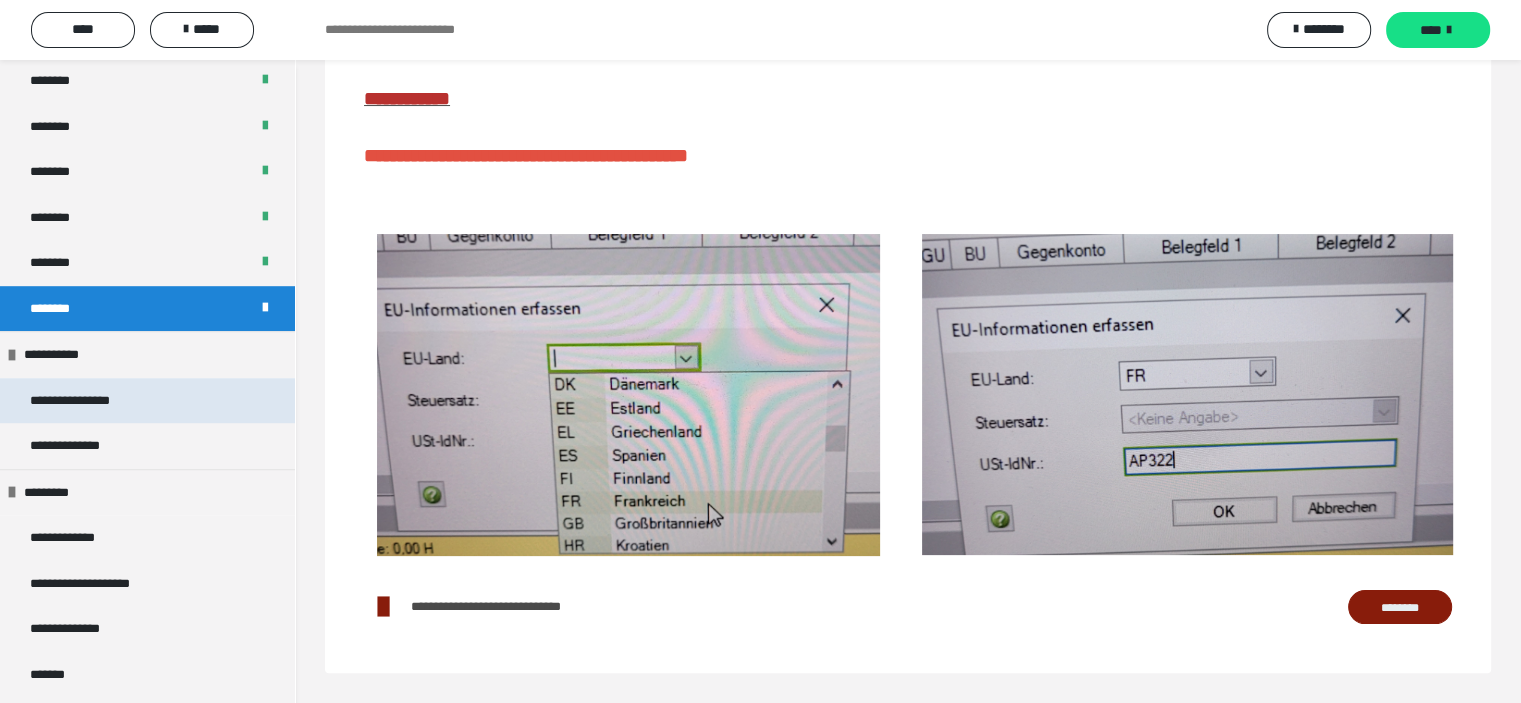 click on "**********" at bounding box center [95, 401] 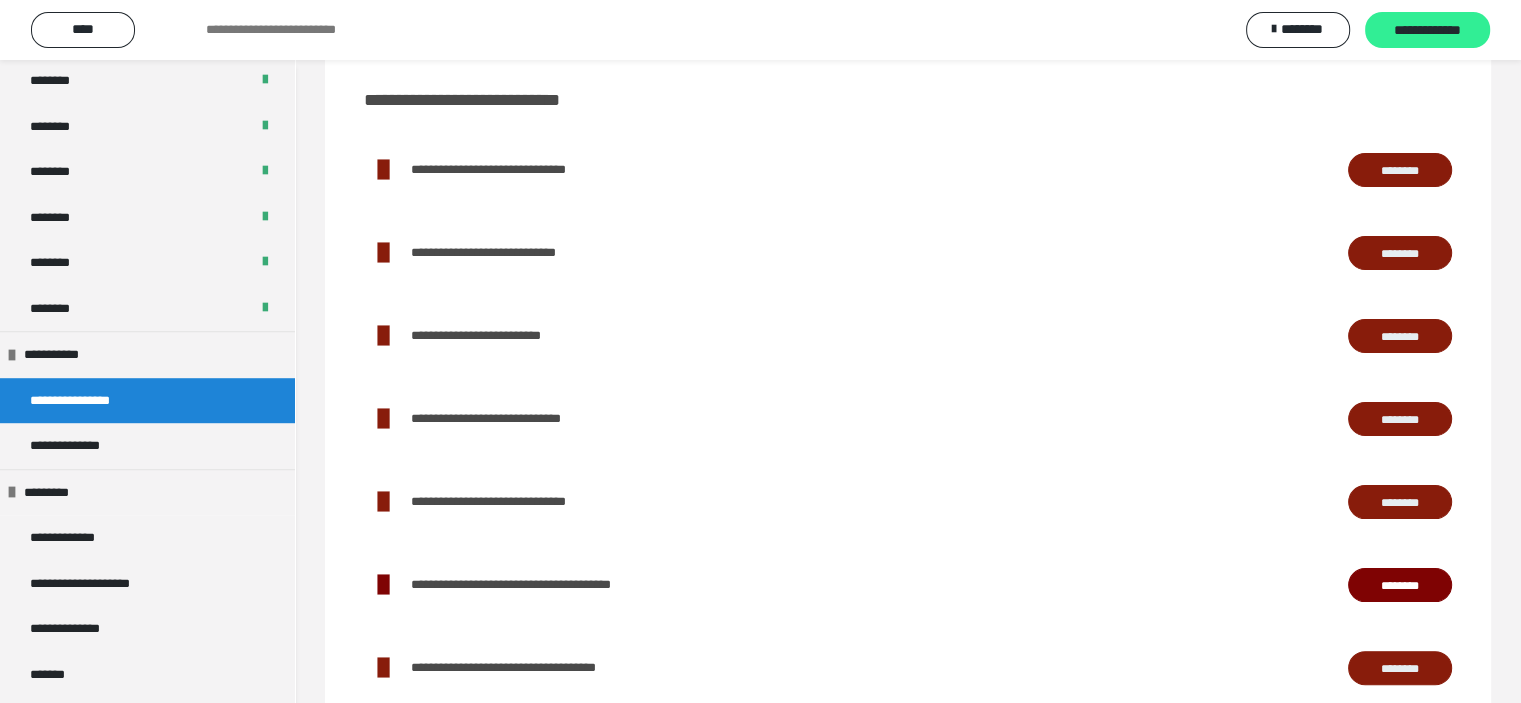 drag, startPoint x: 1404, startPoint y: 19, endPoint x: 1211, endPoint y: 111, distance: 213.80598 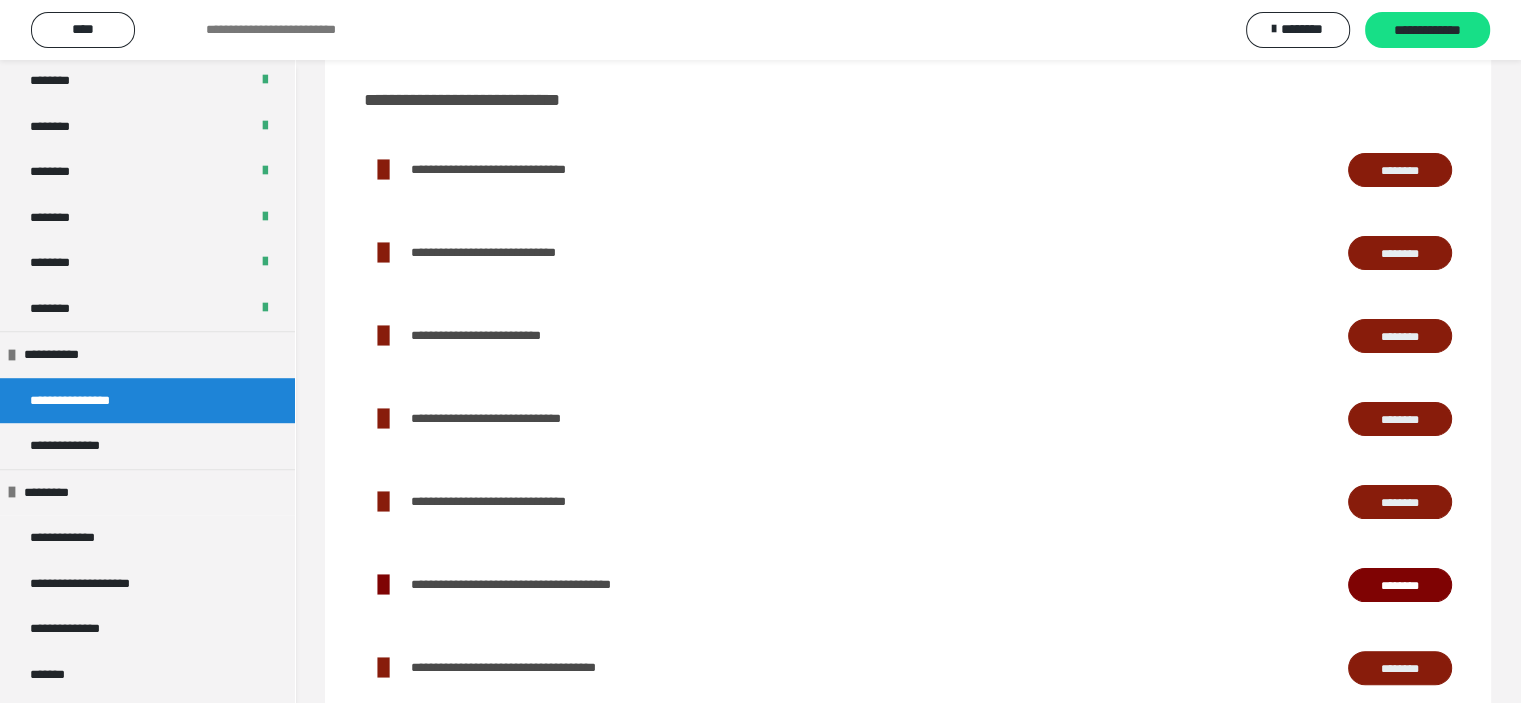 click on "**********" at bounding box center [1427, 30] 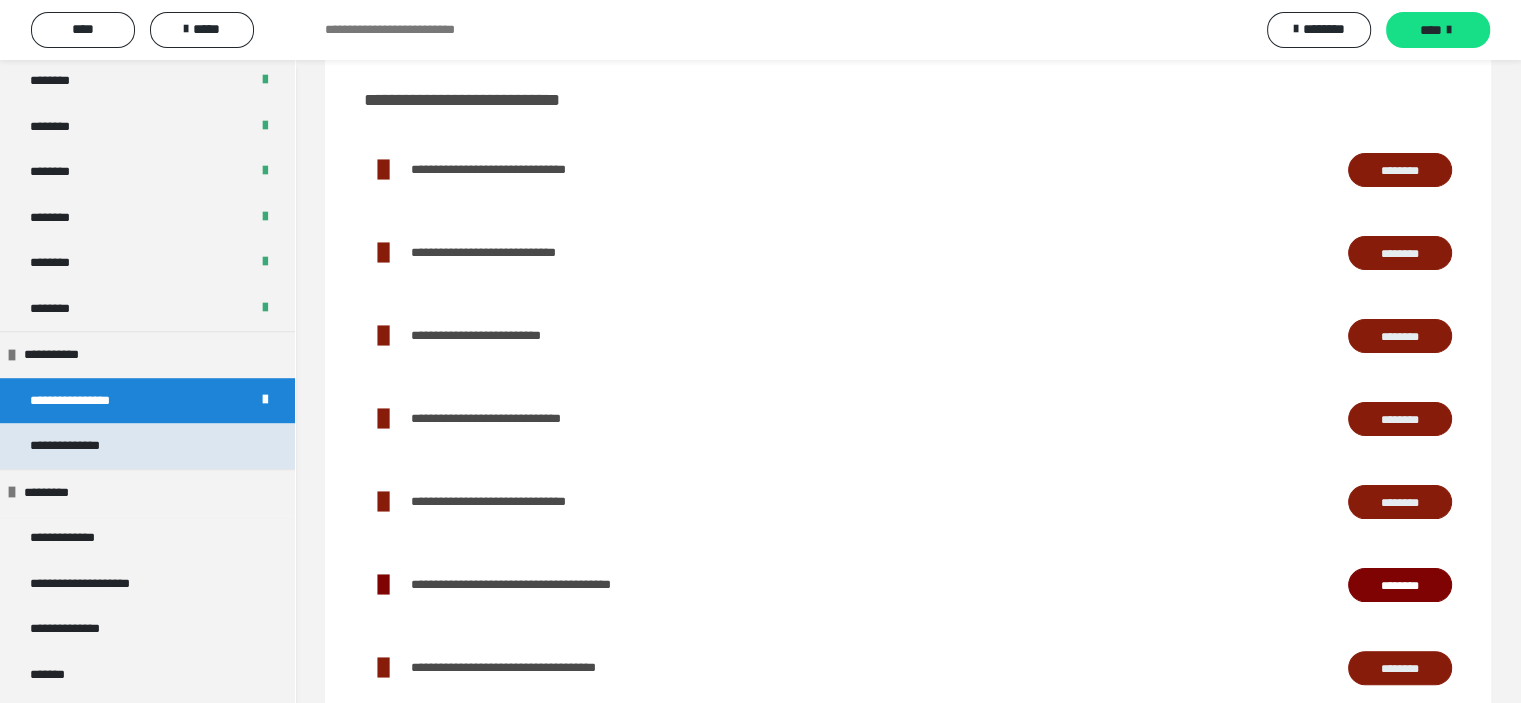 drag, startPoint x: 136, startPoint y: 443, endPoint x: 157, endPoint y: 434, distance: 22.847319 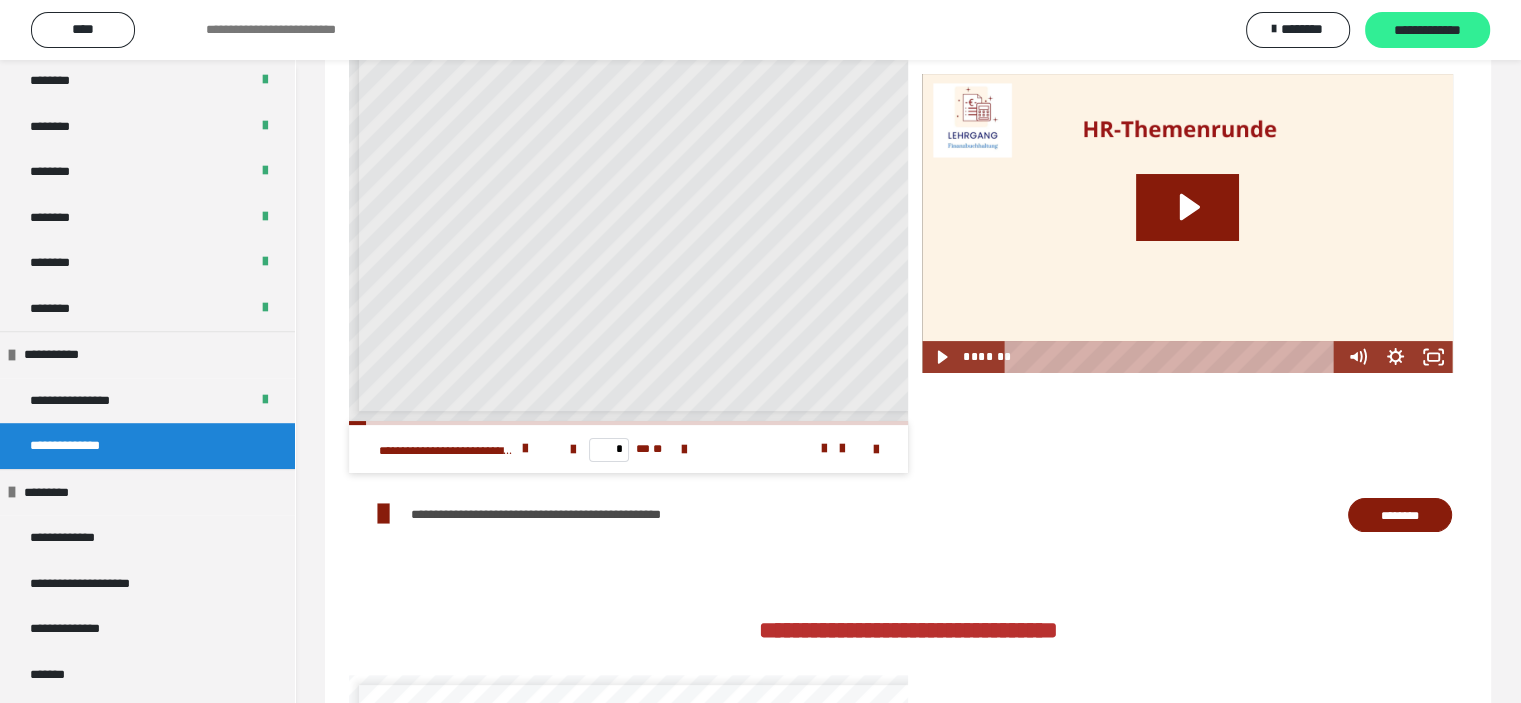 click on "**********" at bounding box center [1427, 31] 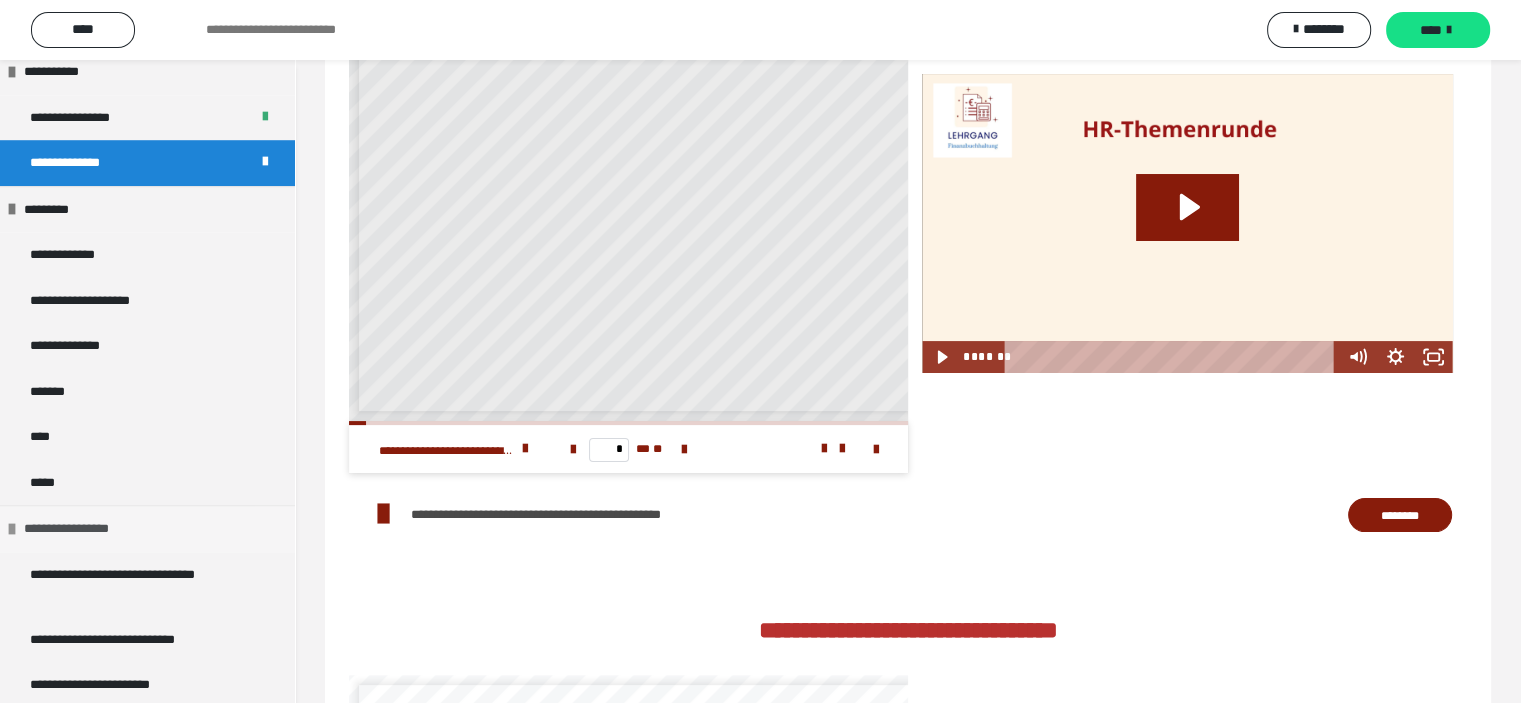 scroll, scrollTop: 1553, scrollLeft: 0, axis: vertical 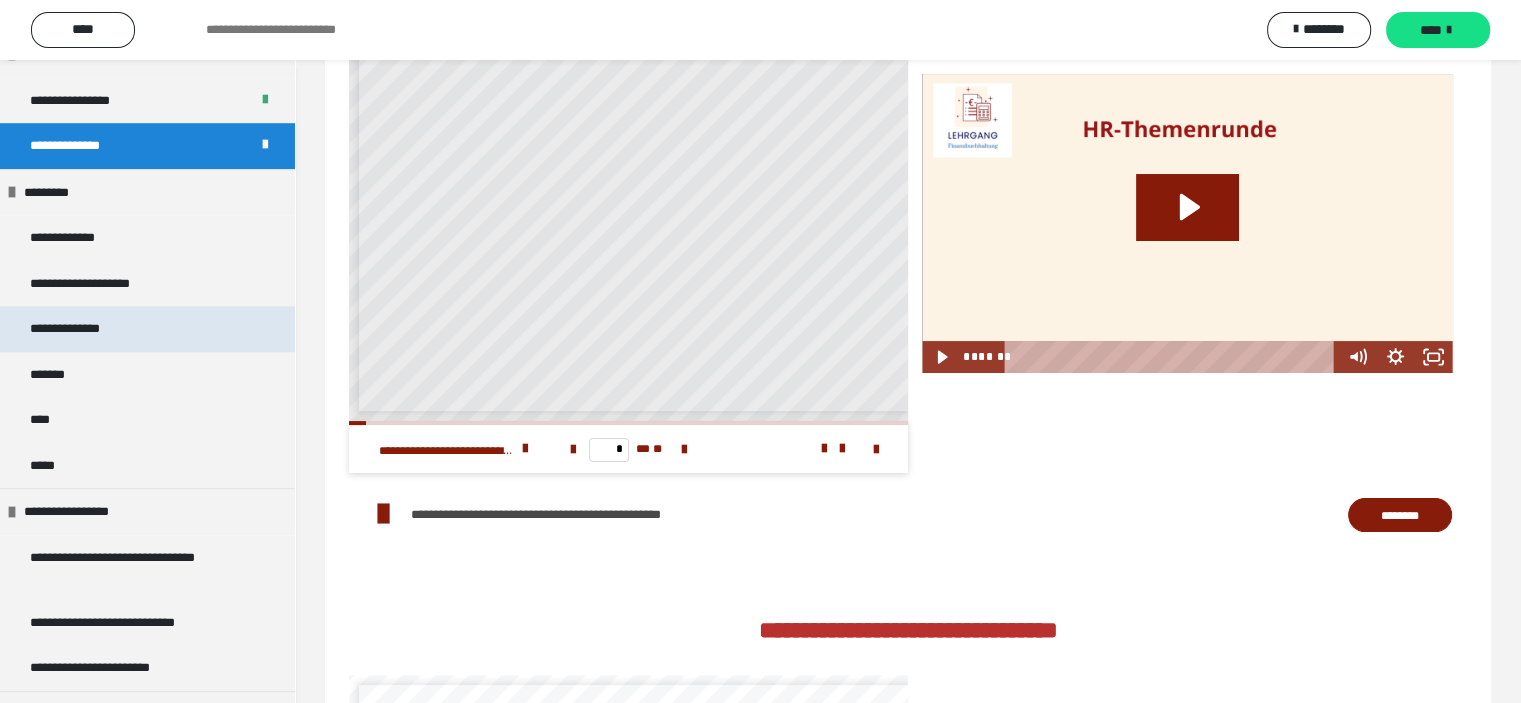 click on "**********" at bounding box center (147, 329) 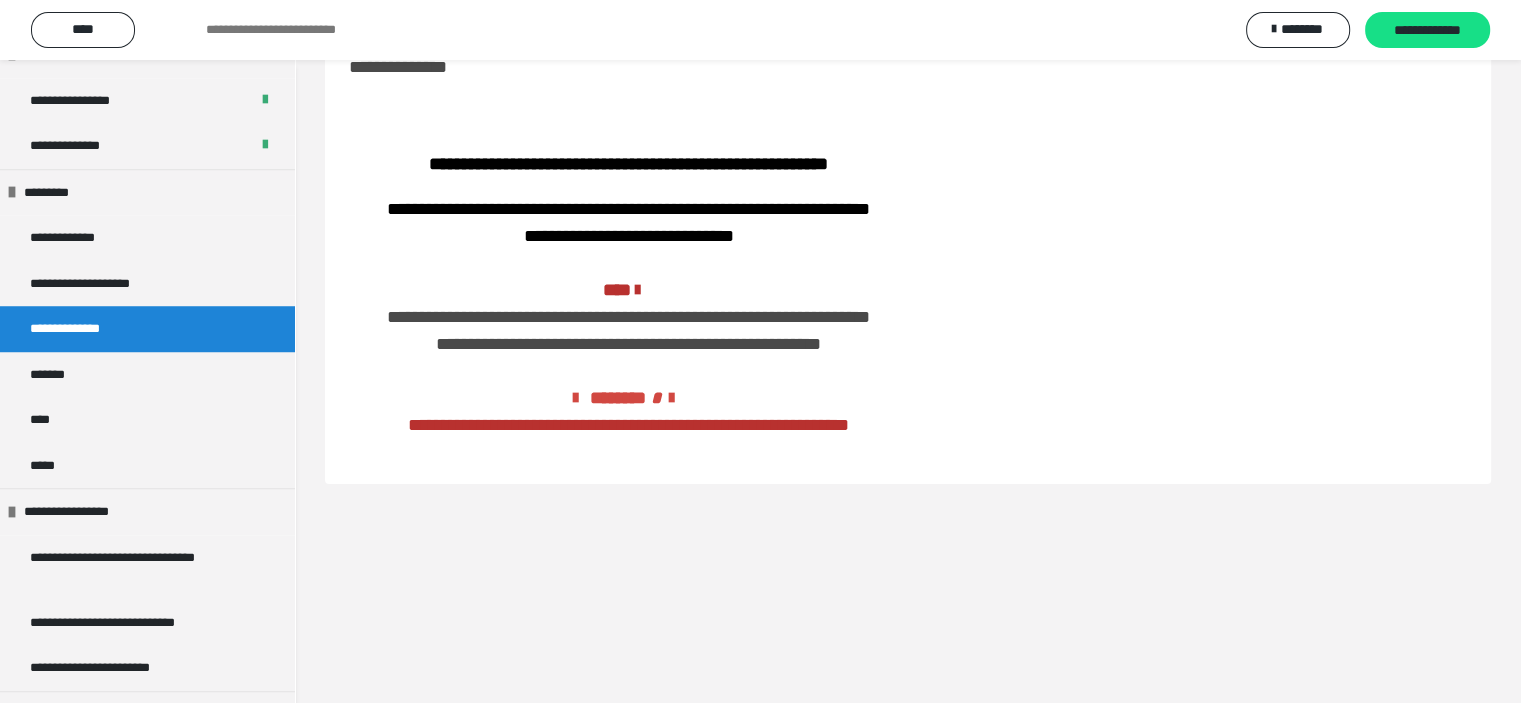 scroll, scrollTop: 60, scrollLeft: 0, axis: vertical 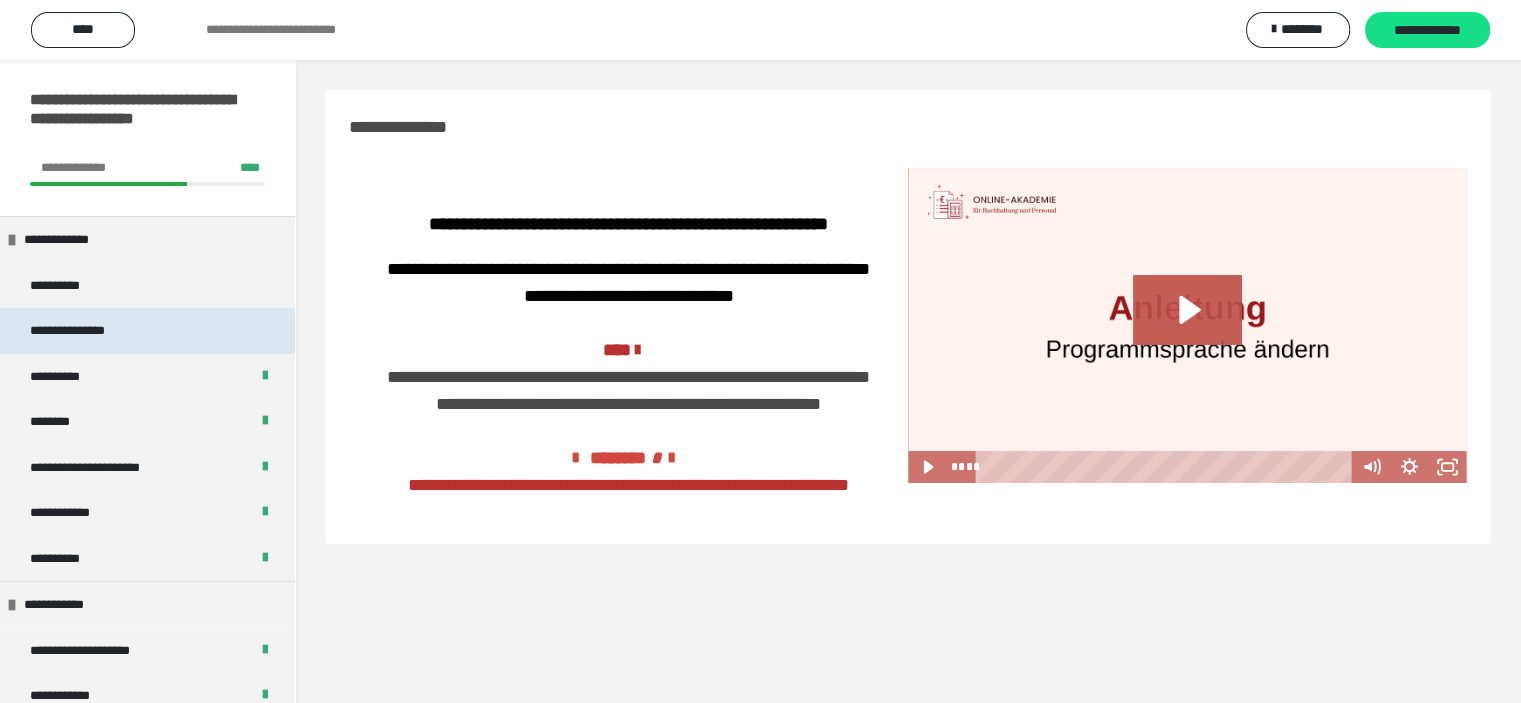 click on "**********" at bounding box center [147, 331] 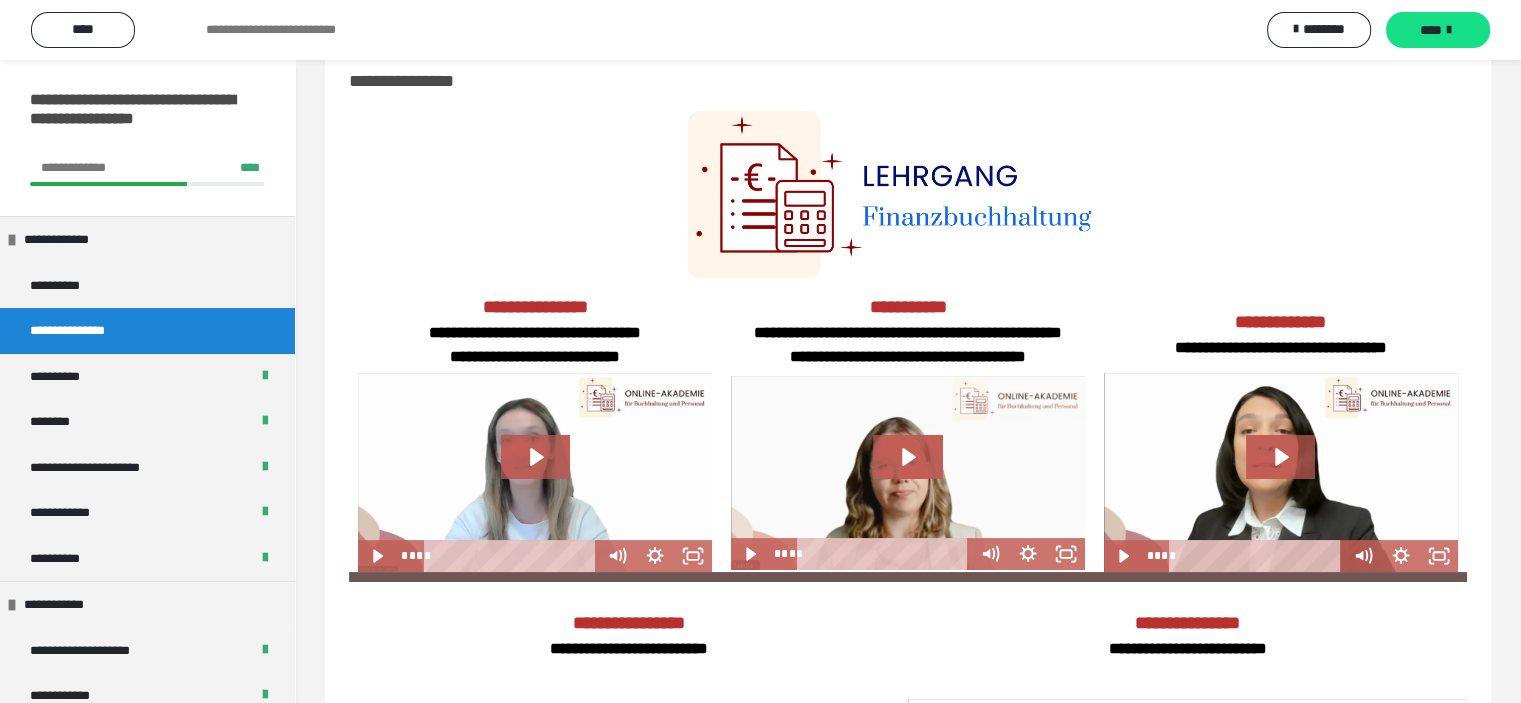 scroll, scrollTop: 0, scrollLeft: 0, axis: both 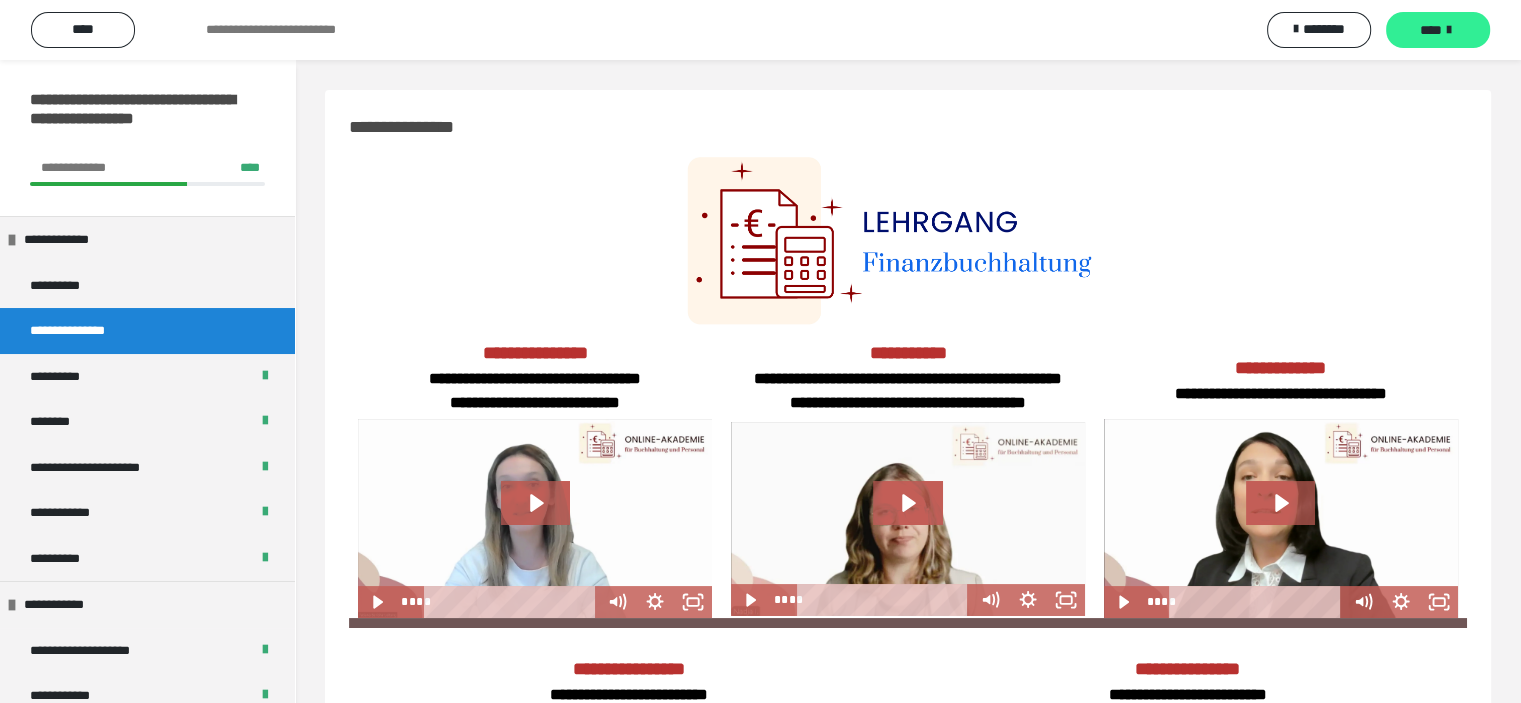 click on "****" at bounding box center [1431, 30] 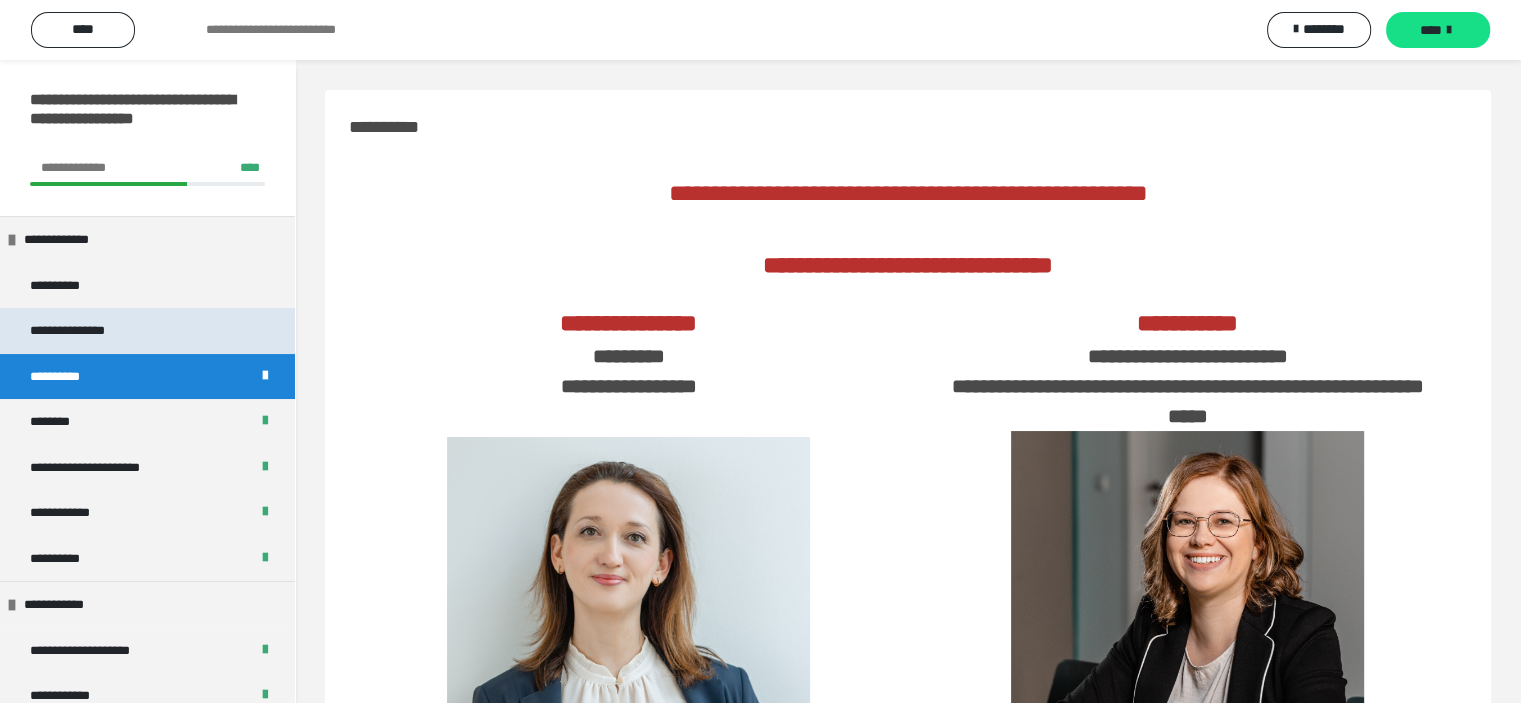 click on "**********" at bounding box center [147, 331] 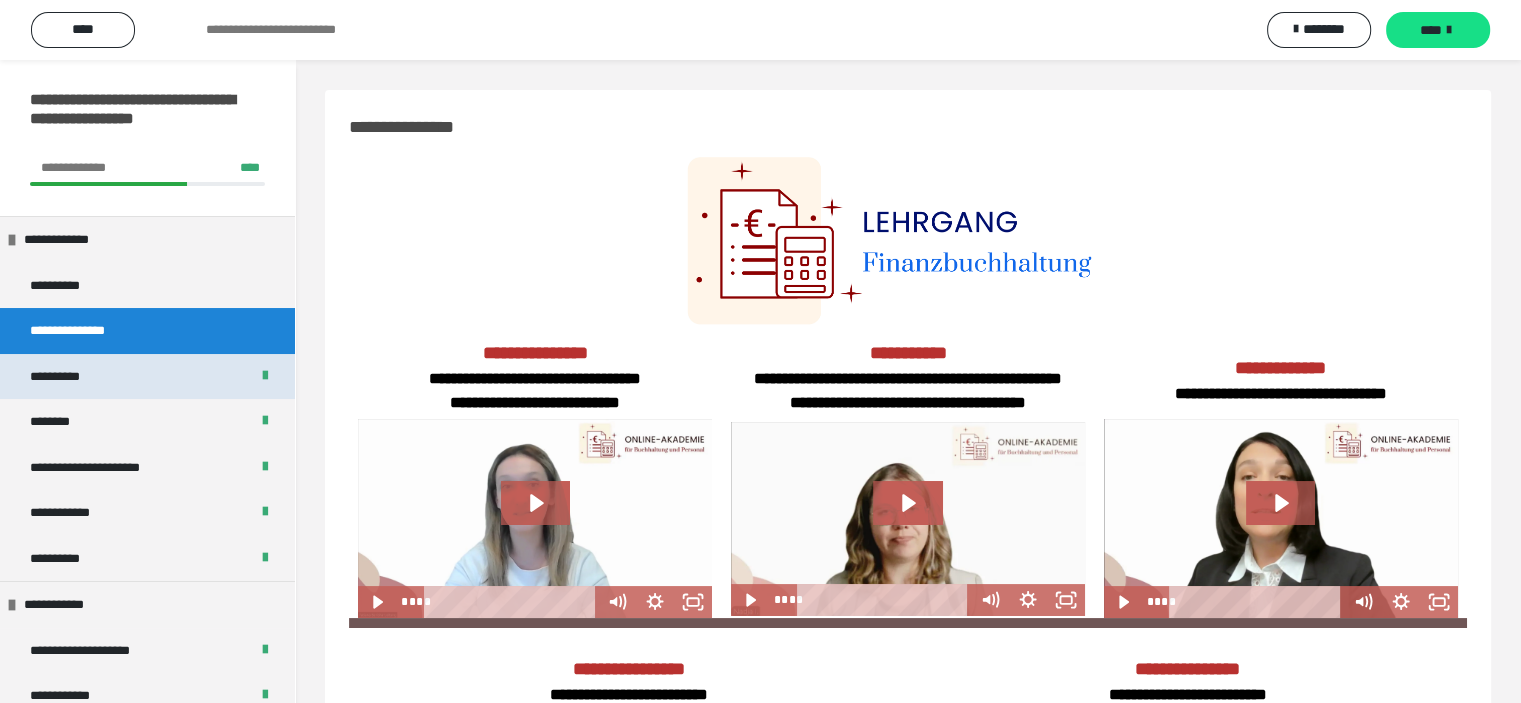 click on "**********" at bounding box center (69, 377) 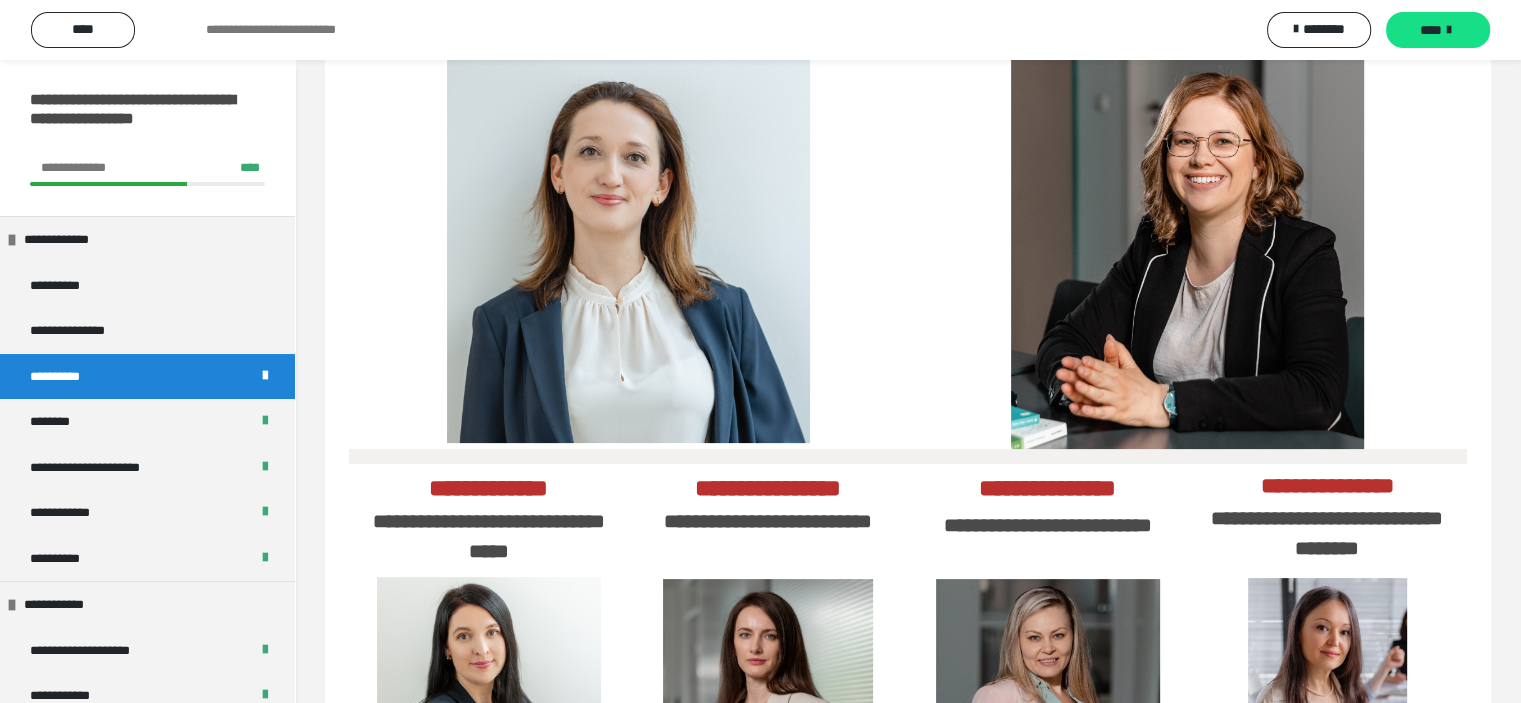 scroll, scrollTop: 597, scrollLeft: 0, axis: vertical 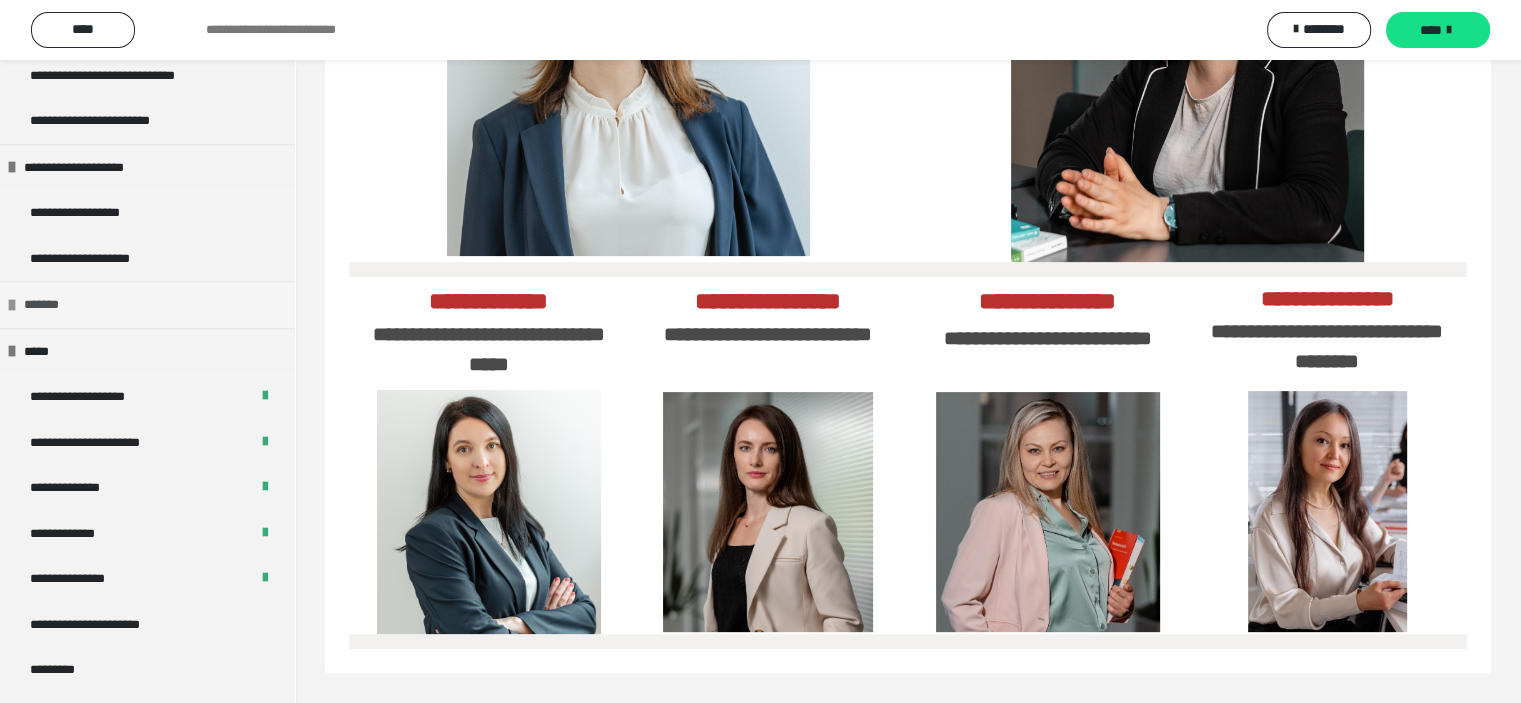 click at bounding box center (12, 305) 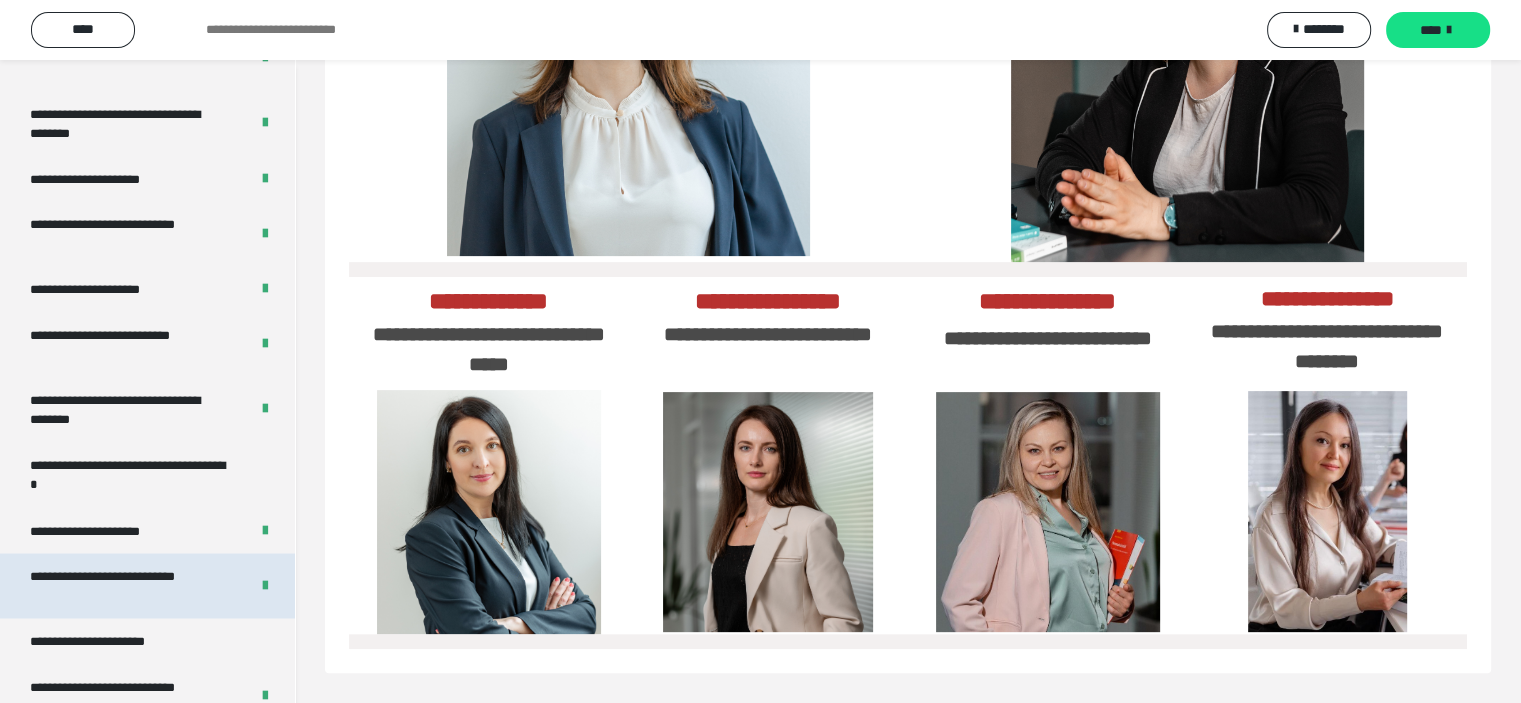 scroll, scrollTop: 3400, scrollLeft: 0, axis: vertical 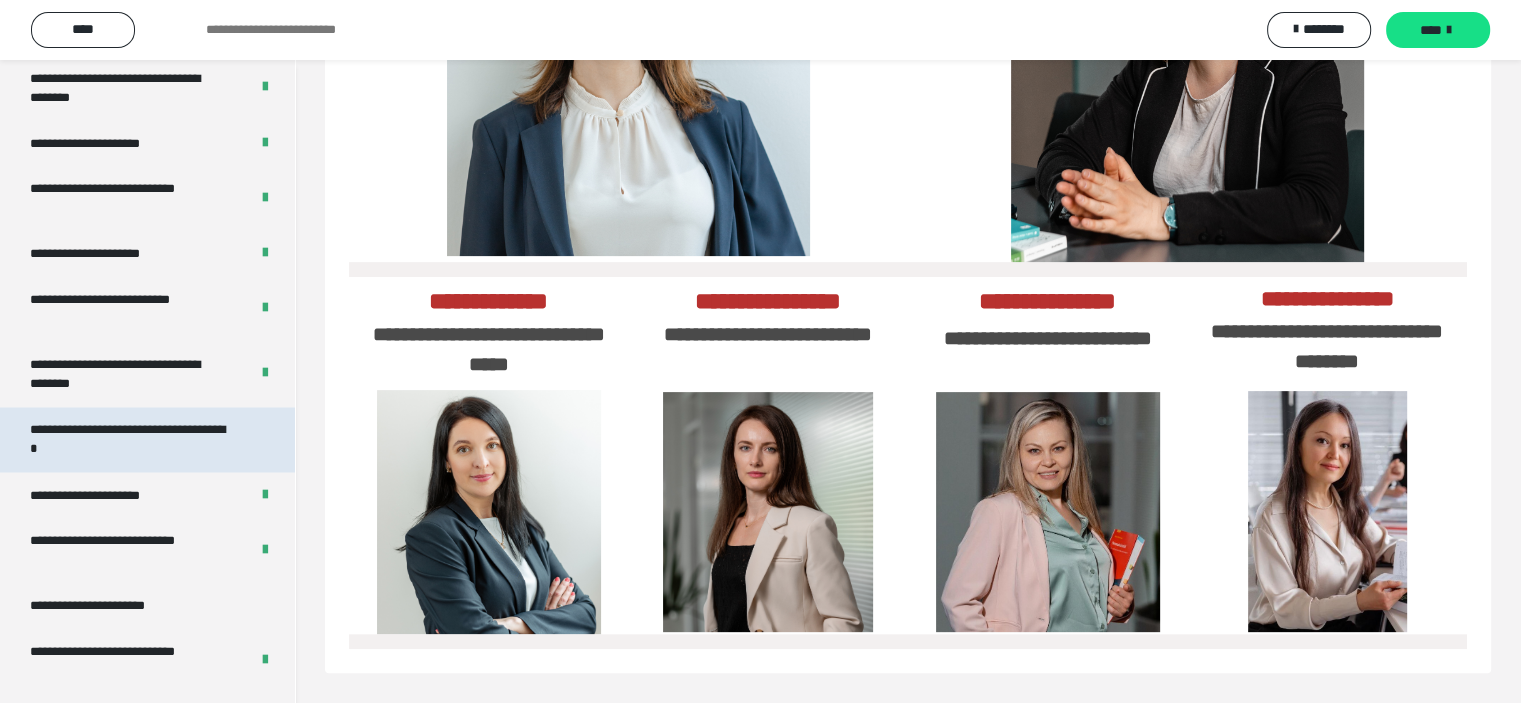 click on "**********" at bounding box center [132, 439] 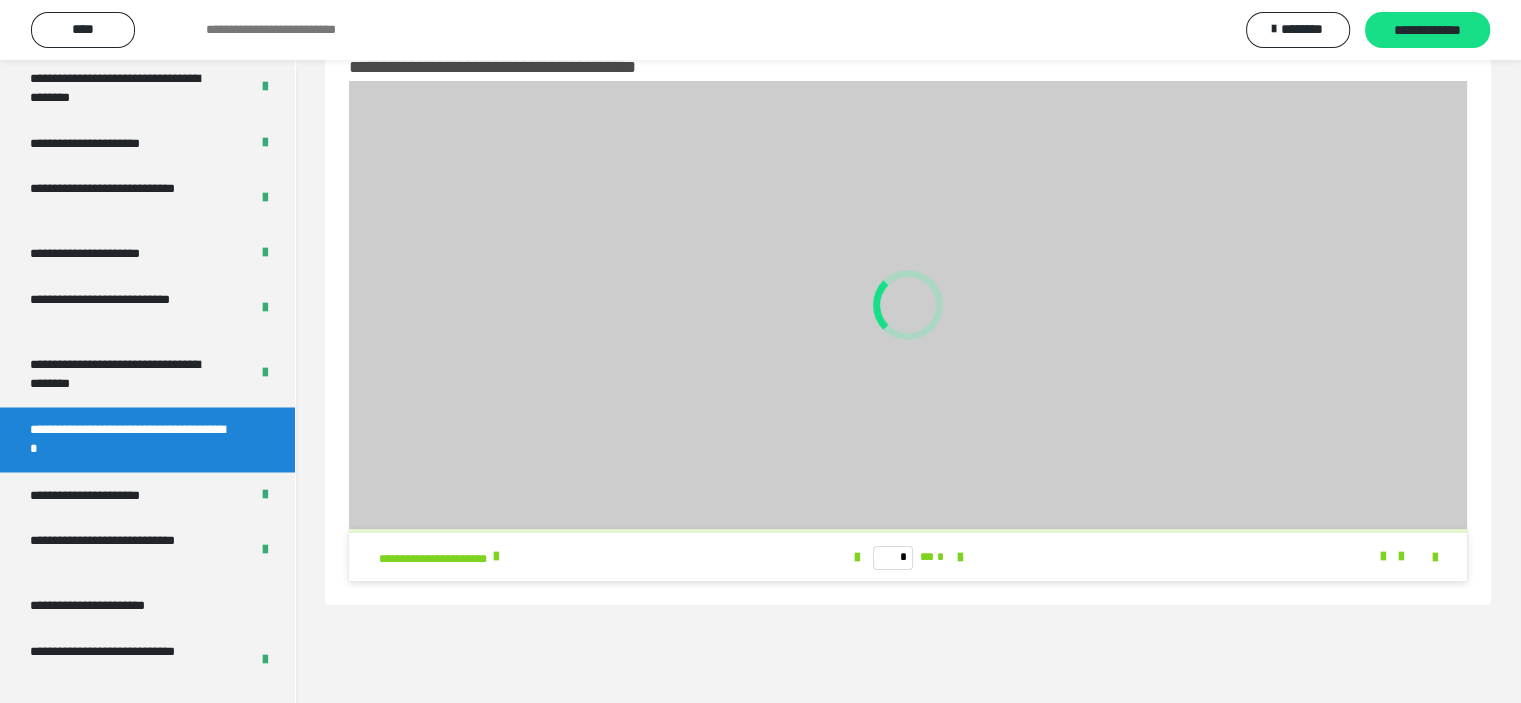 scroll, scrollTop: 60, scrollLeft: 0, axis: vertical 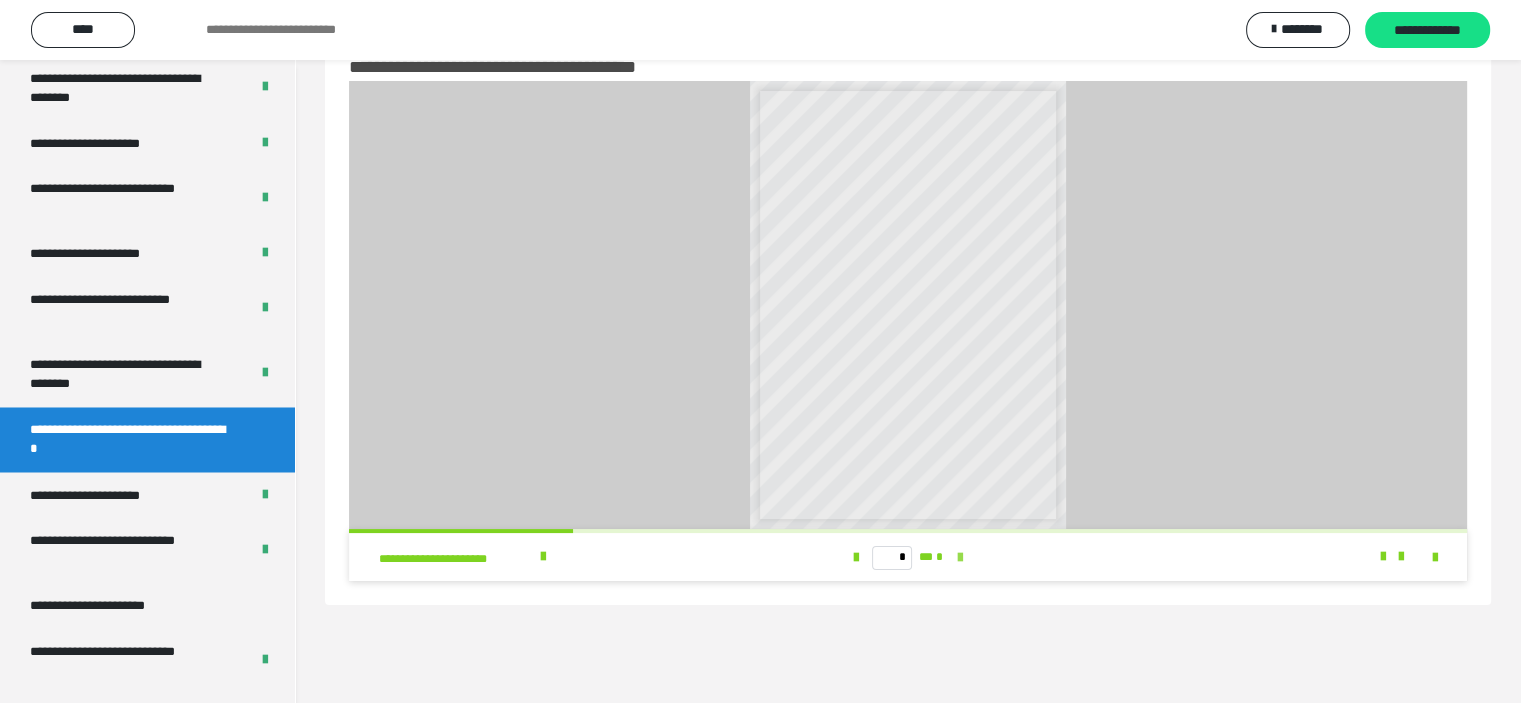 click at bounding box center (960, 558) 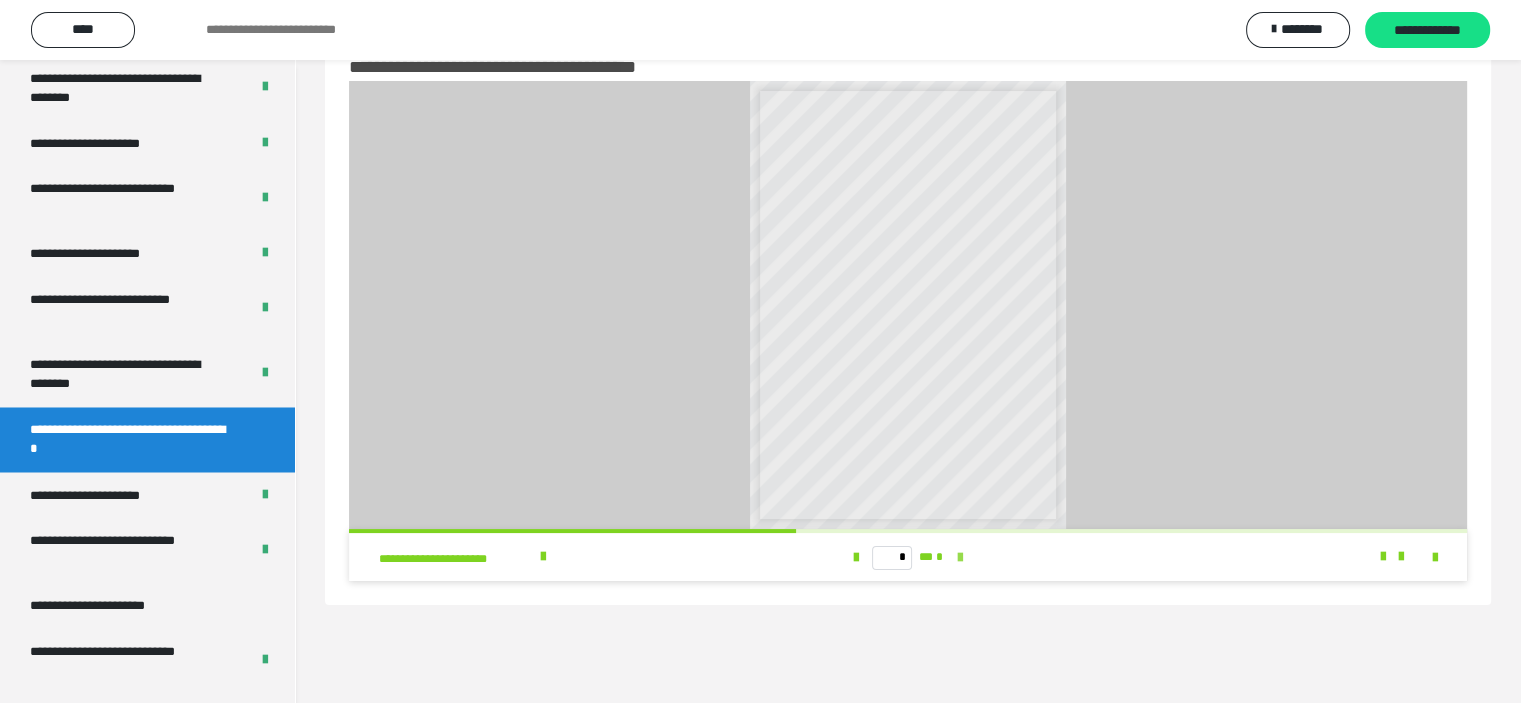 click at bounding box center [960, 558] 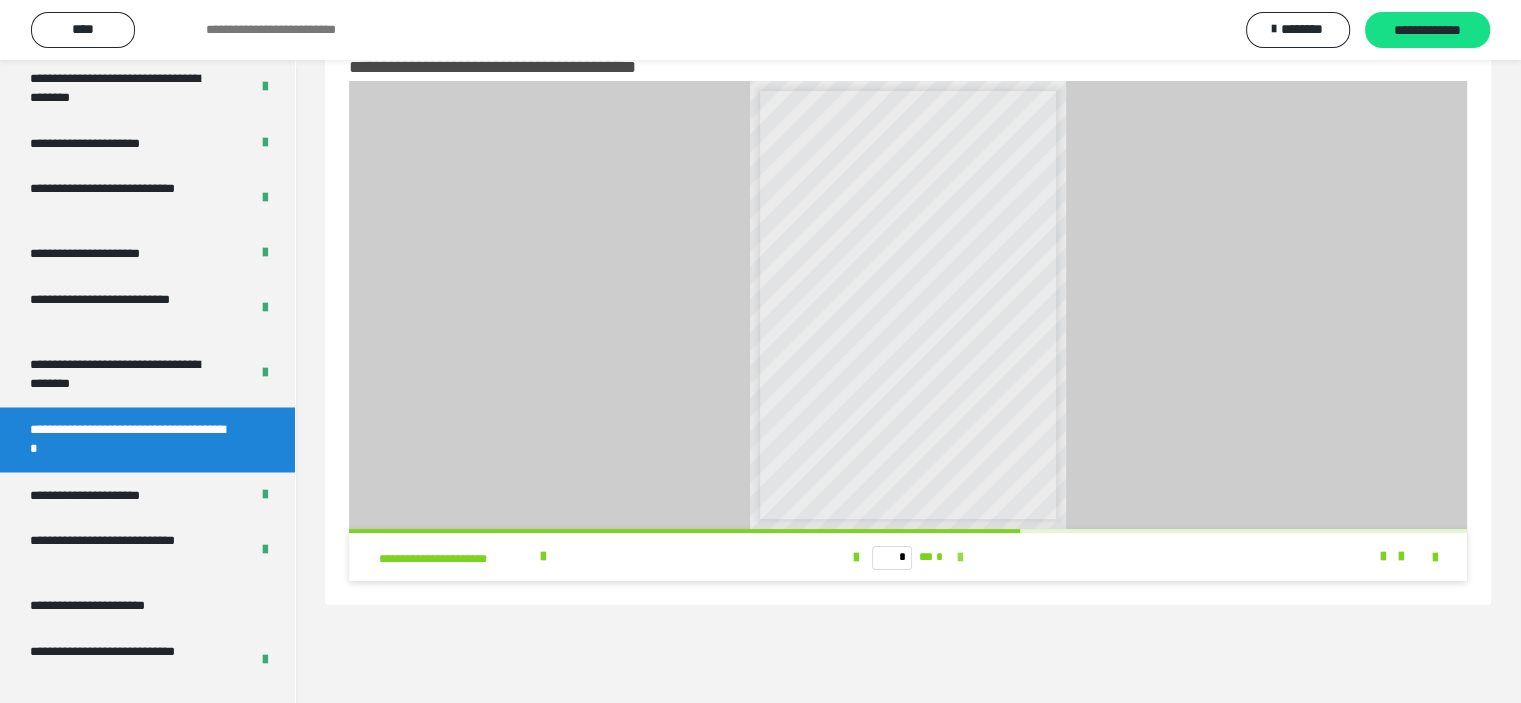 click at bounding box center [960, 558] 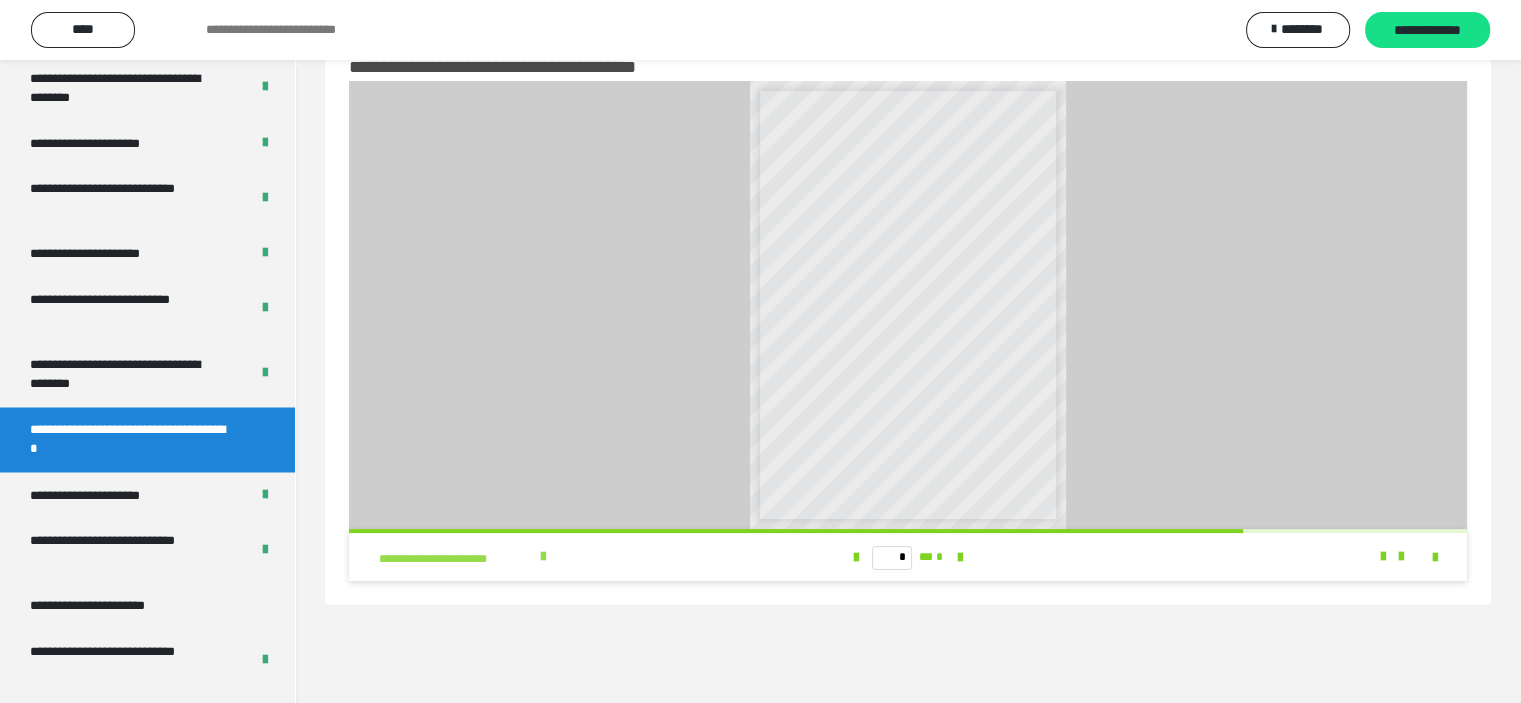 click at bounding box center (543, 557) 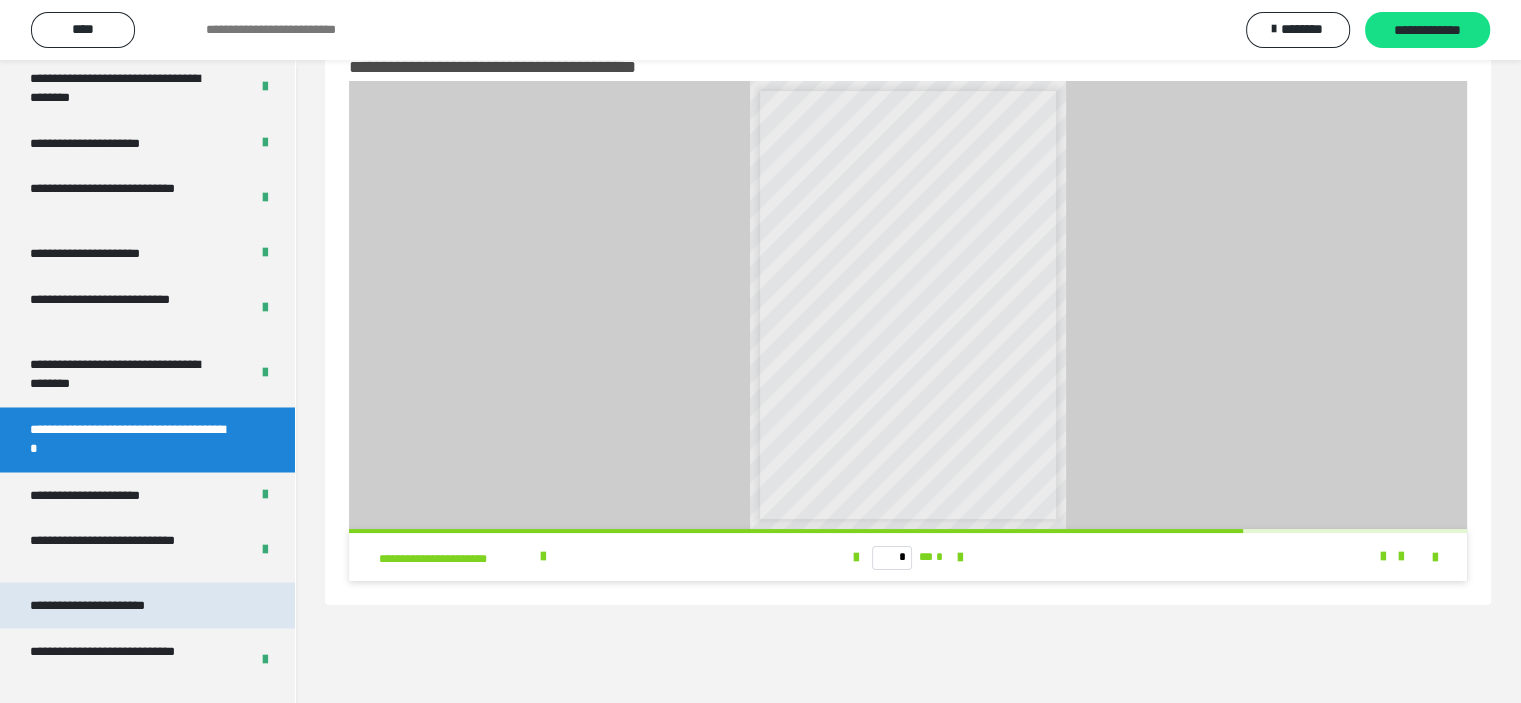 click on "**********" at bounding box center [111, 605] 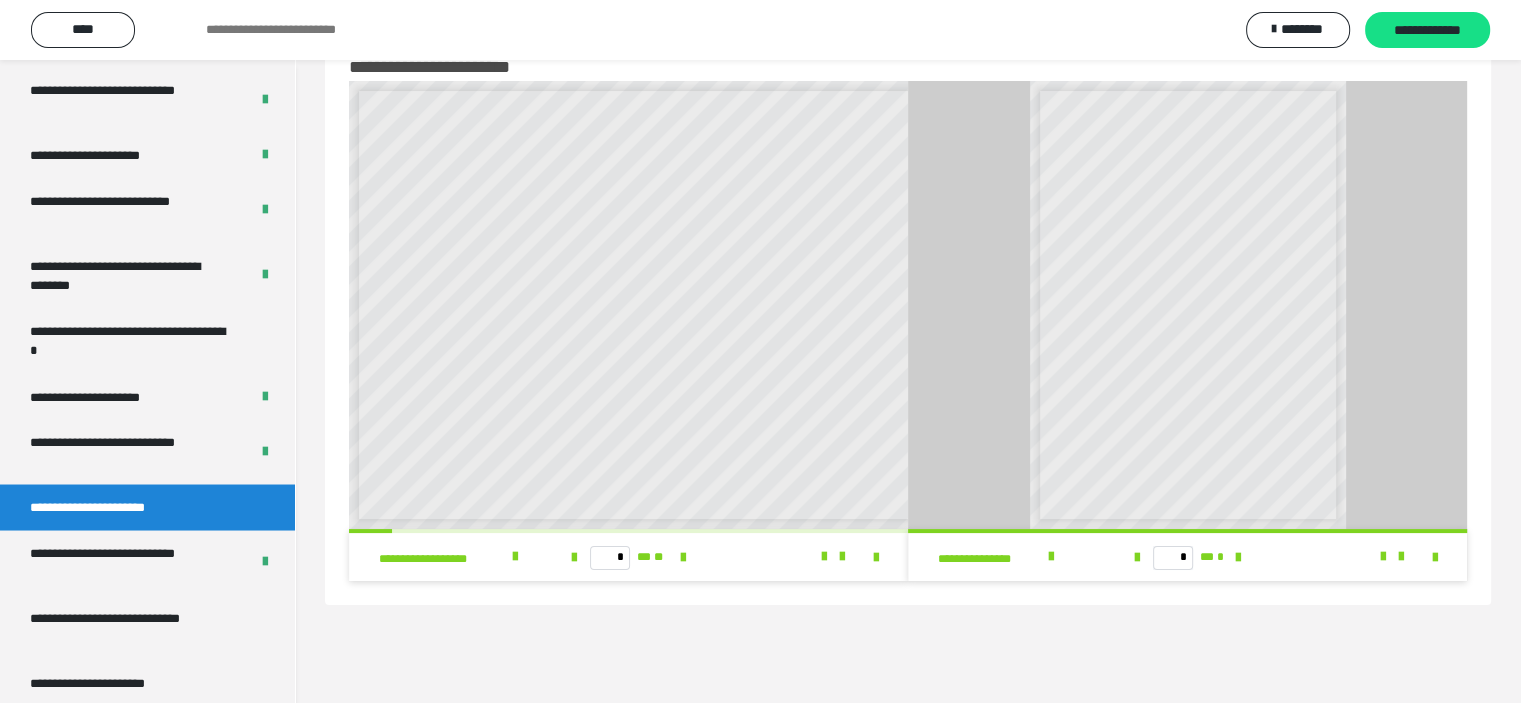 scroll, scrollTop: 3600, scrollLeft: 0, axis: vertical 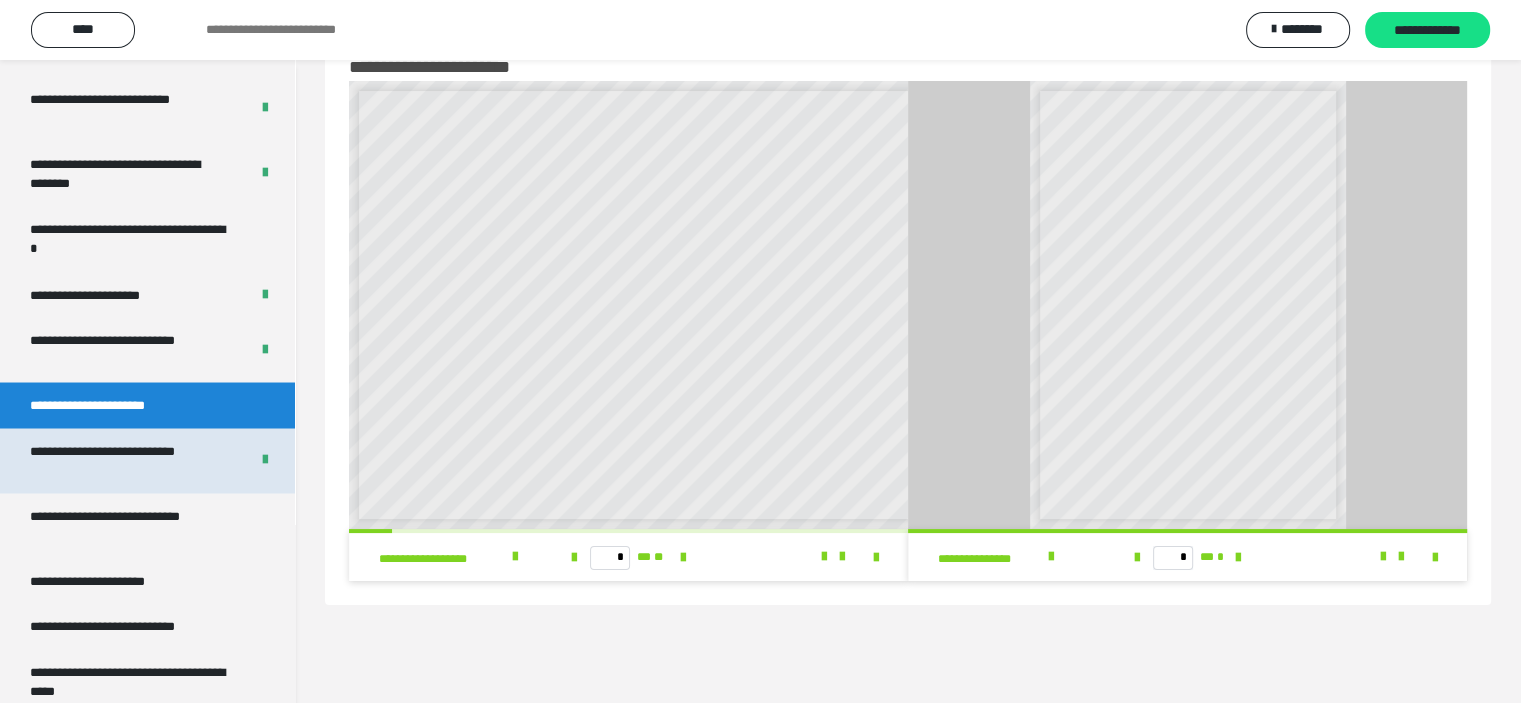 click on "**********" at bounding box center [124, 460] 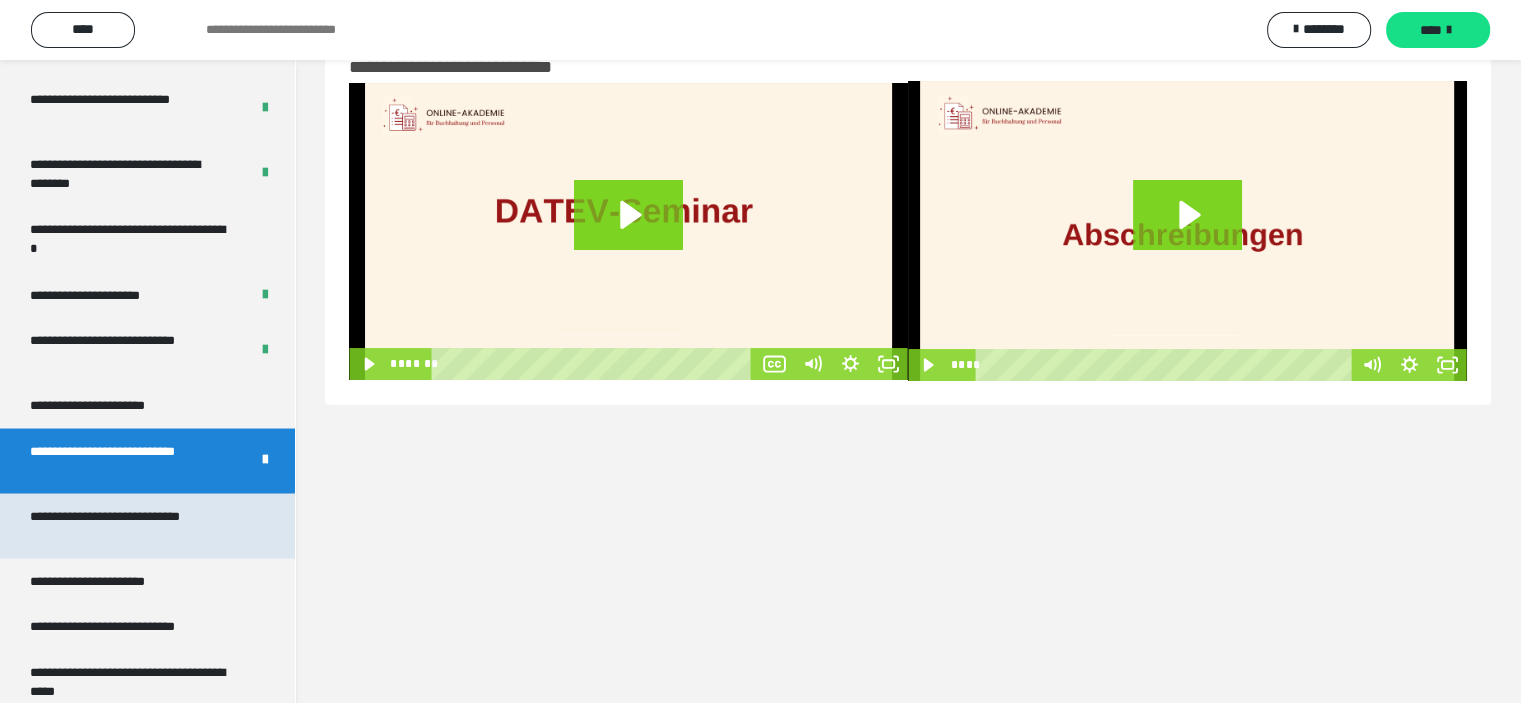 click on "**********" at bounding box center [132, 525] 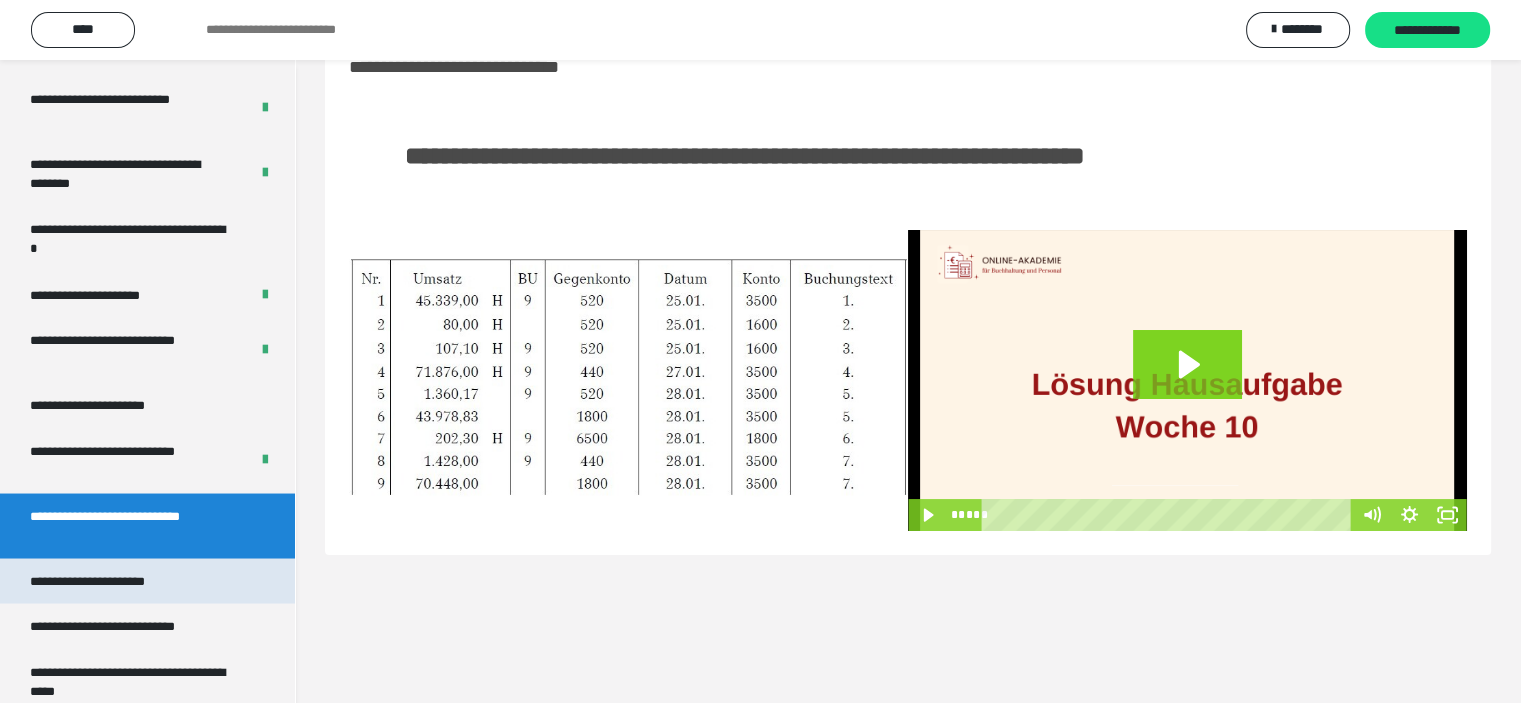 click on "**********" at bounding box center (109, 581) 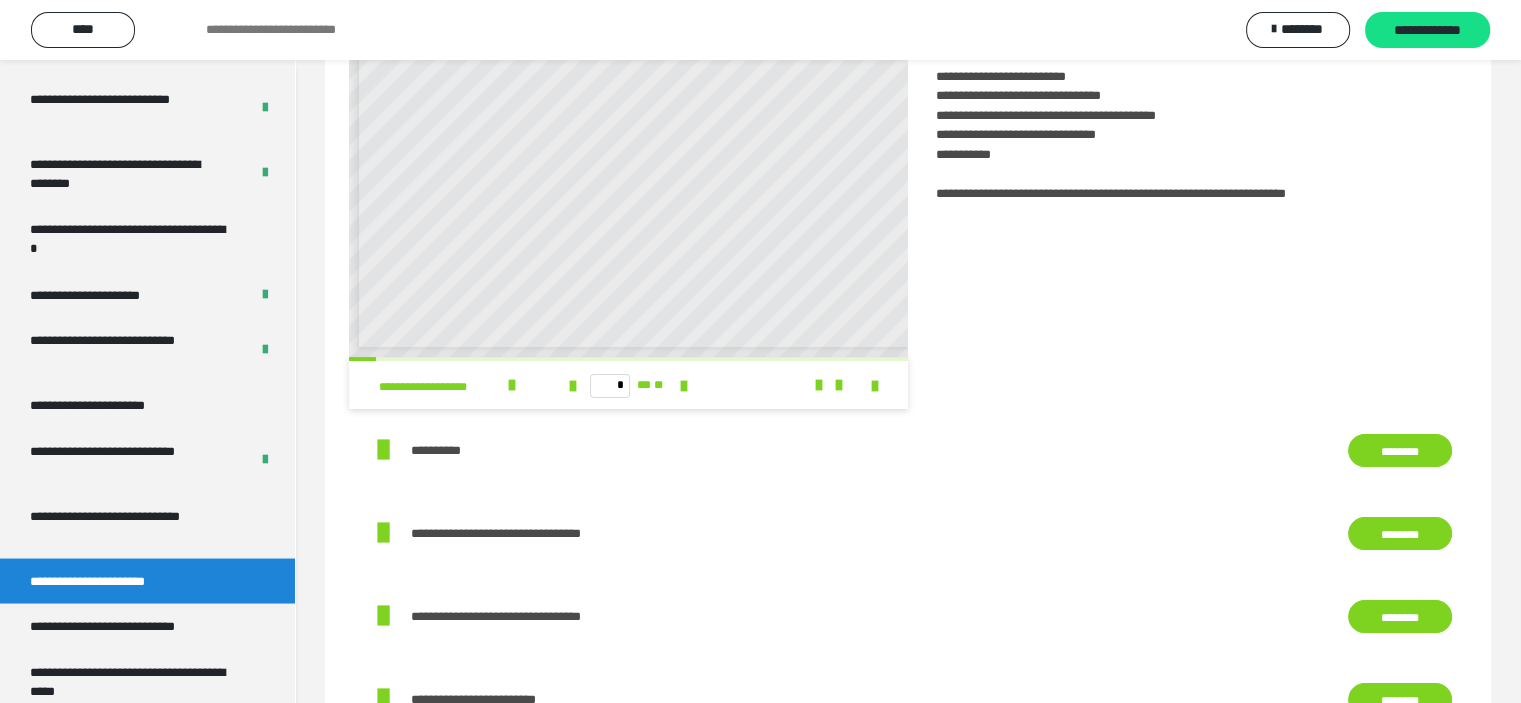 scroll, scrollTop: 260, scrollLeft: 0, axis: vertical 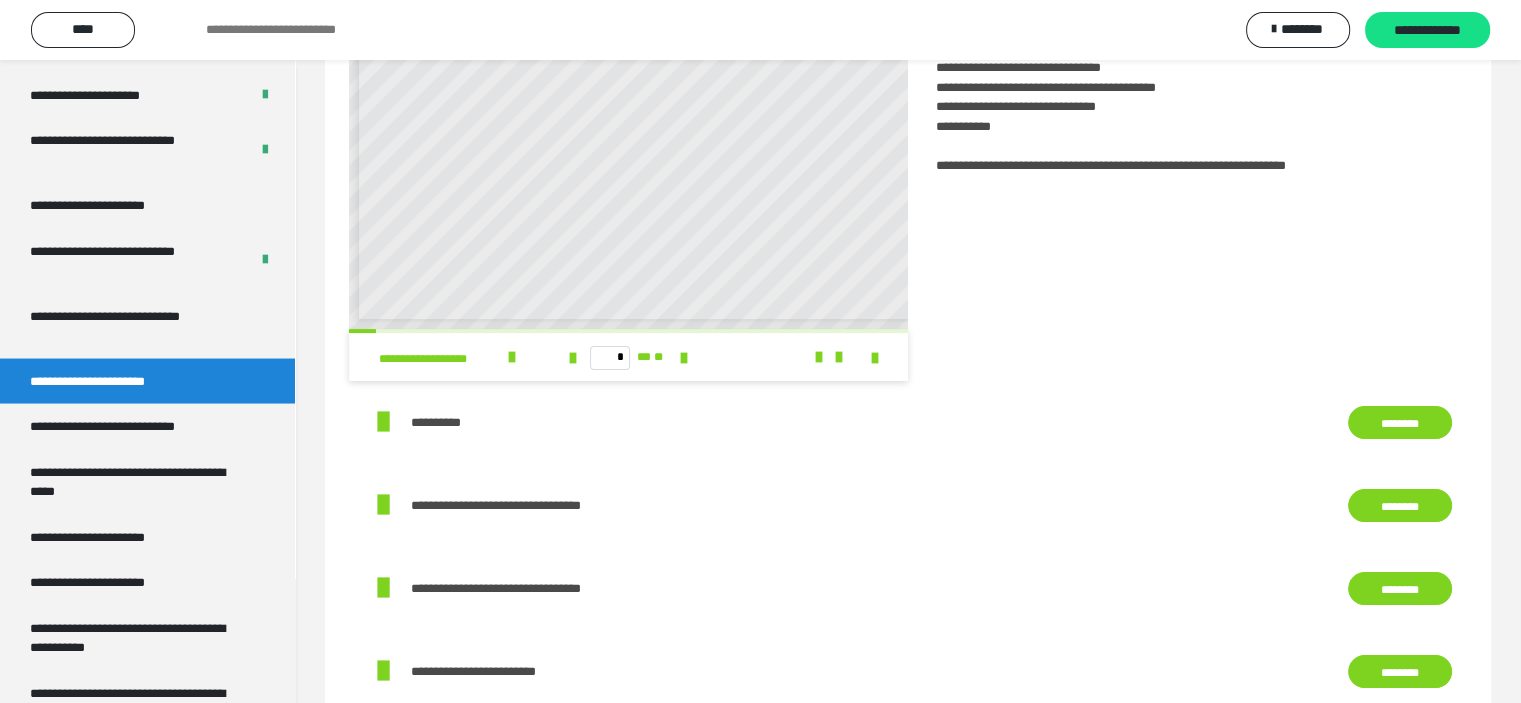 click on "********" at bounding box center [1400, 423] 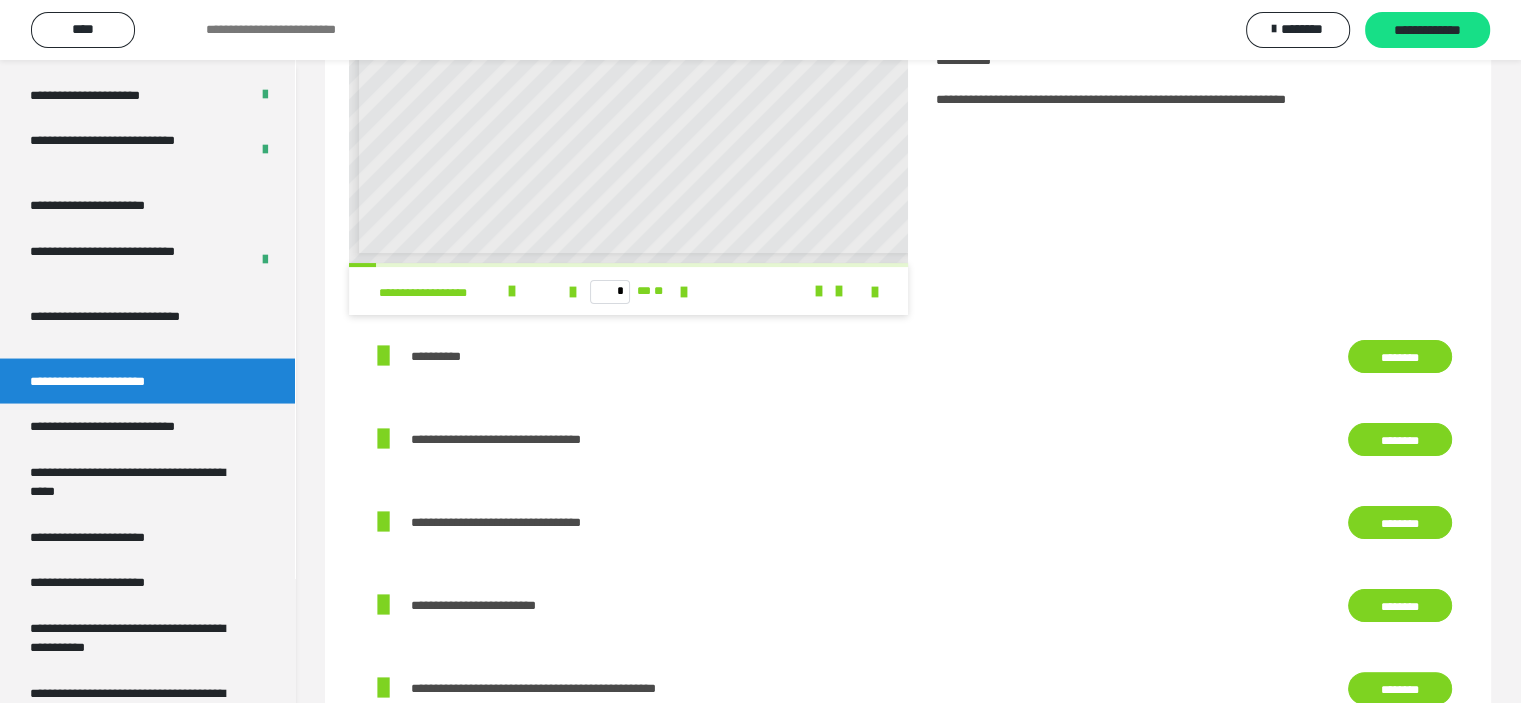 scroll, scrollTop: 360, scrollLeft: 0, axis: vertical 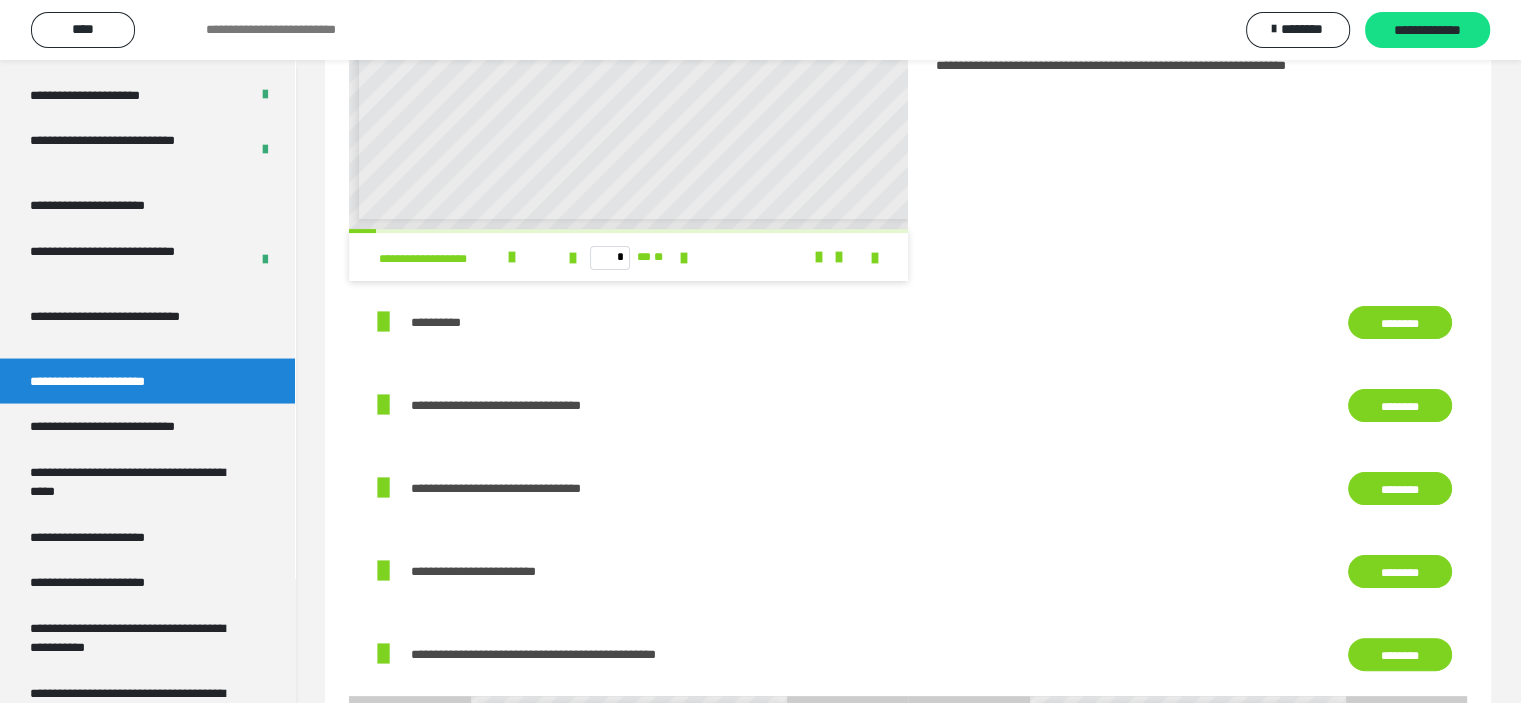click on "********" at bounding box center [1400, 489] 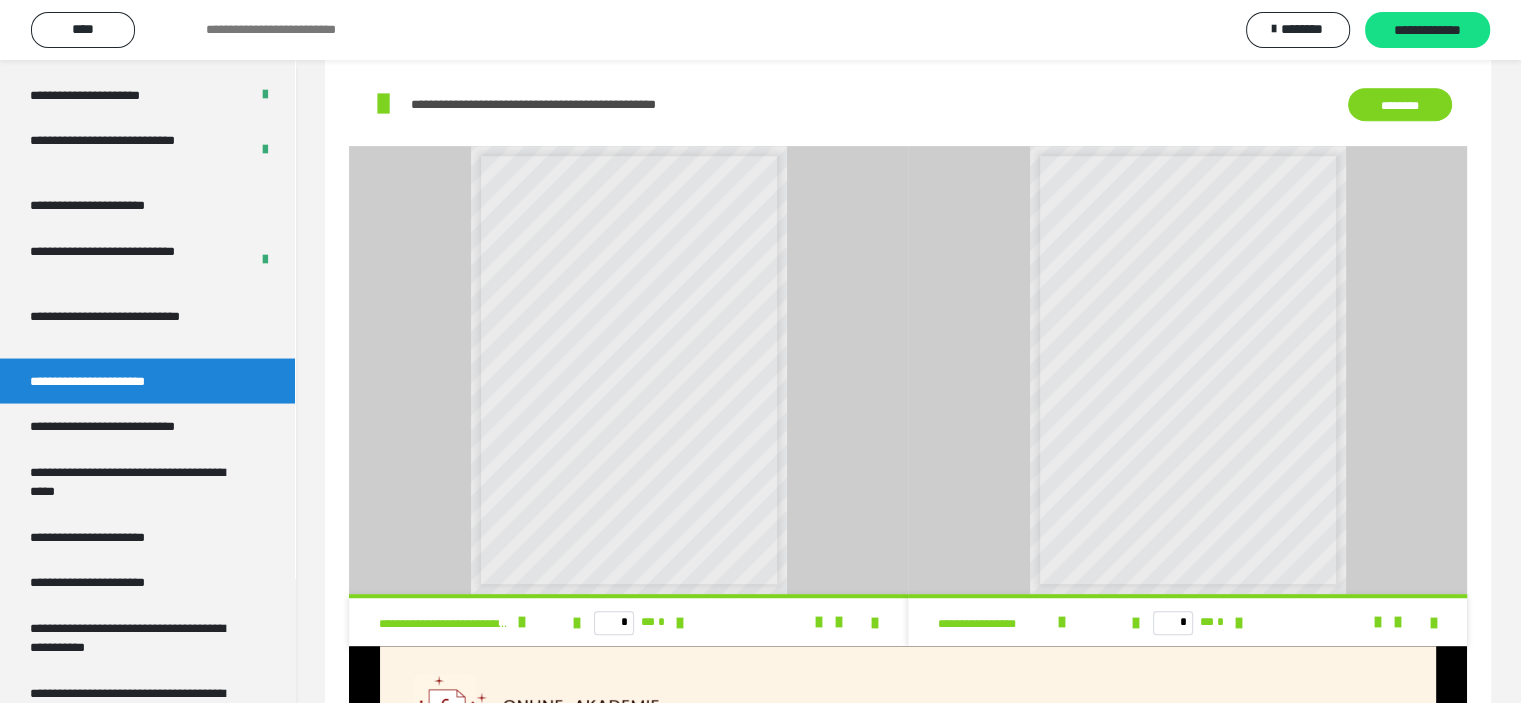 scroll, scrollTop: 900, scrollLeft: 0, axis: vertical 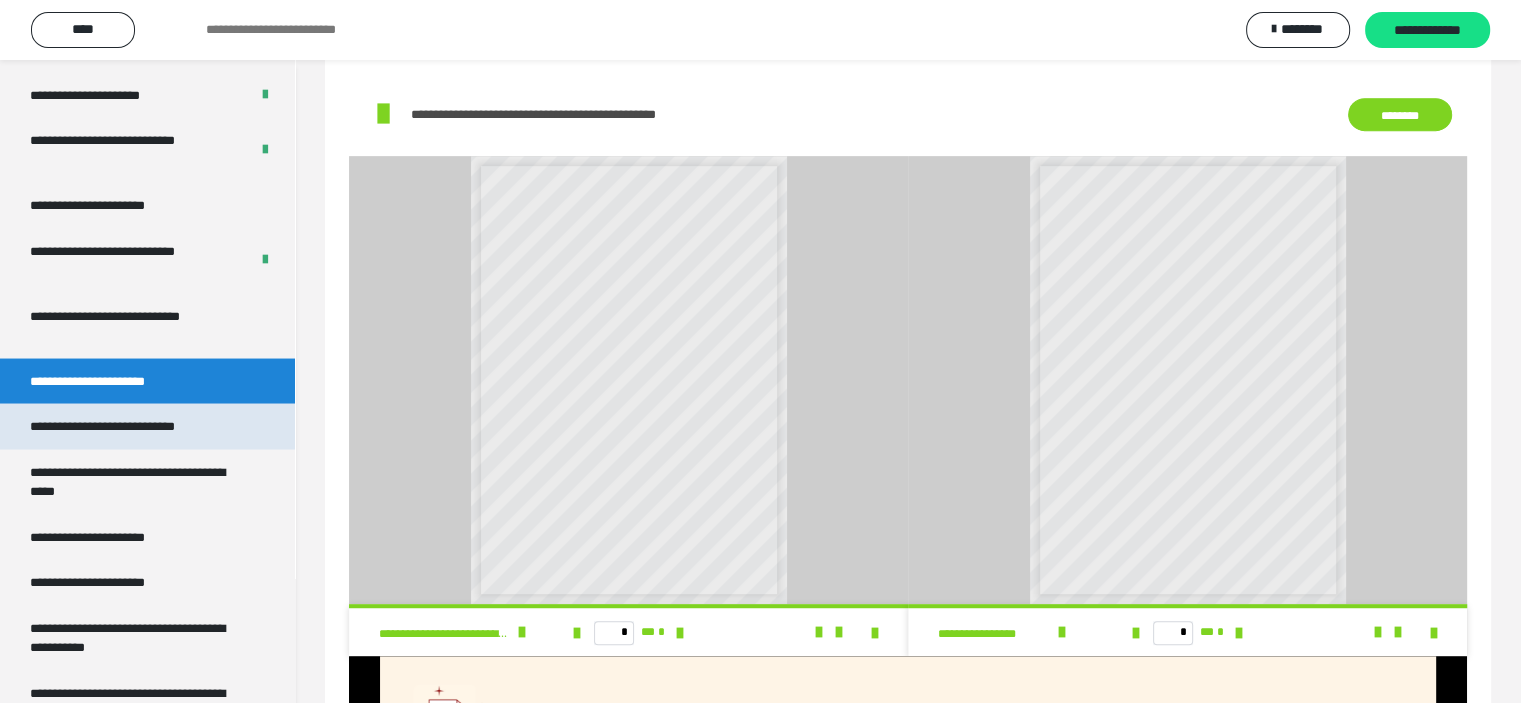 click on "**********" at bounding box center [129, 426] 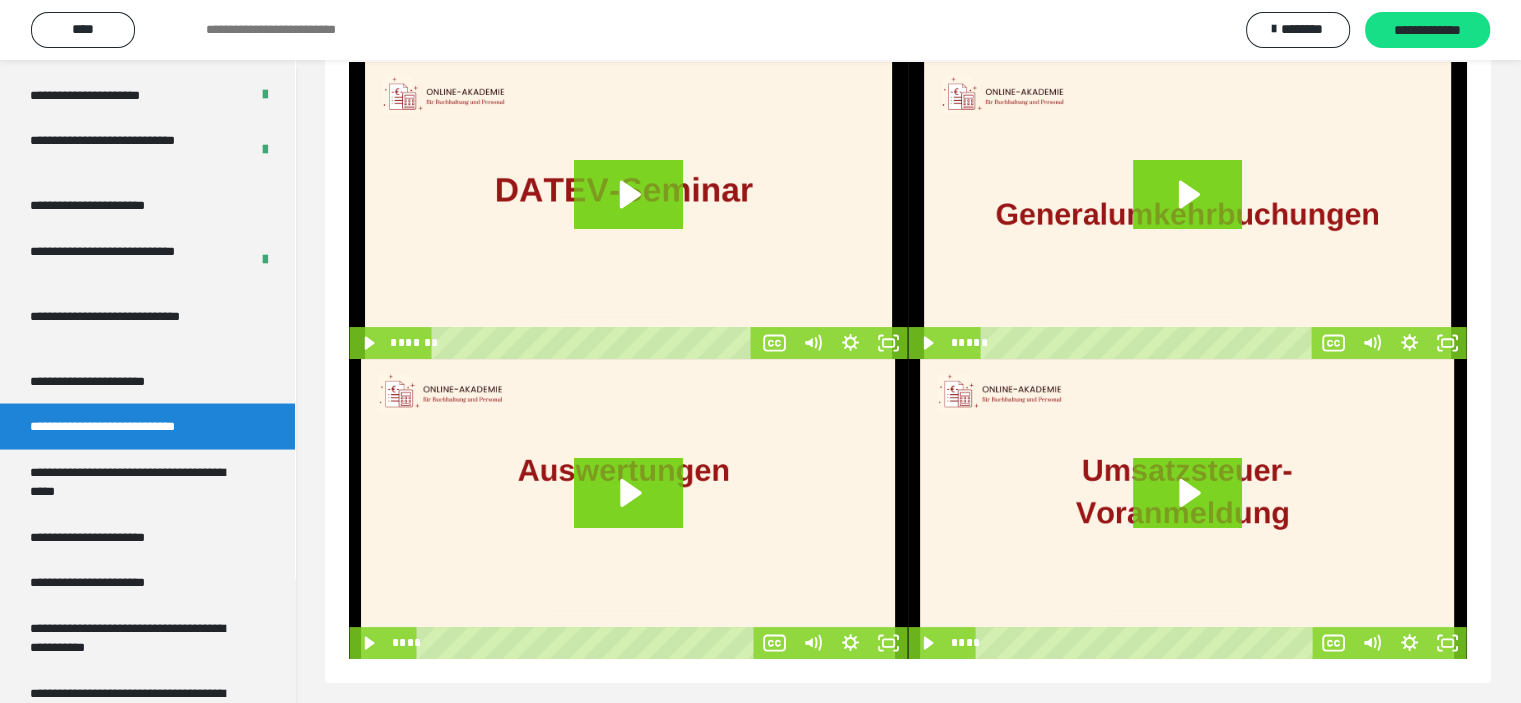 scroll, scrollTop: 88, scrollLeft: 0, axis: vertical 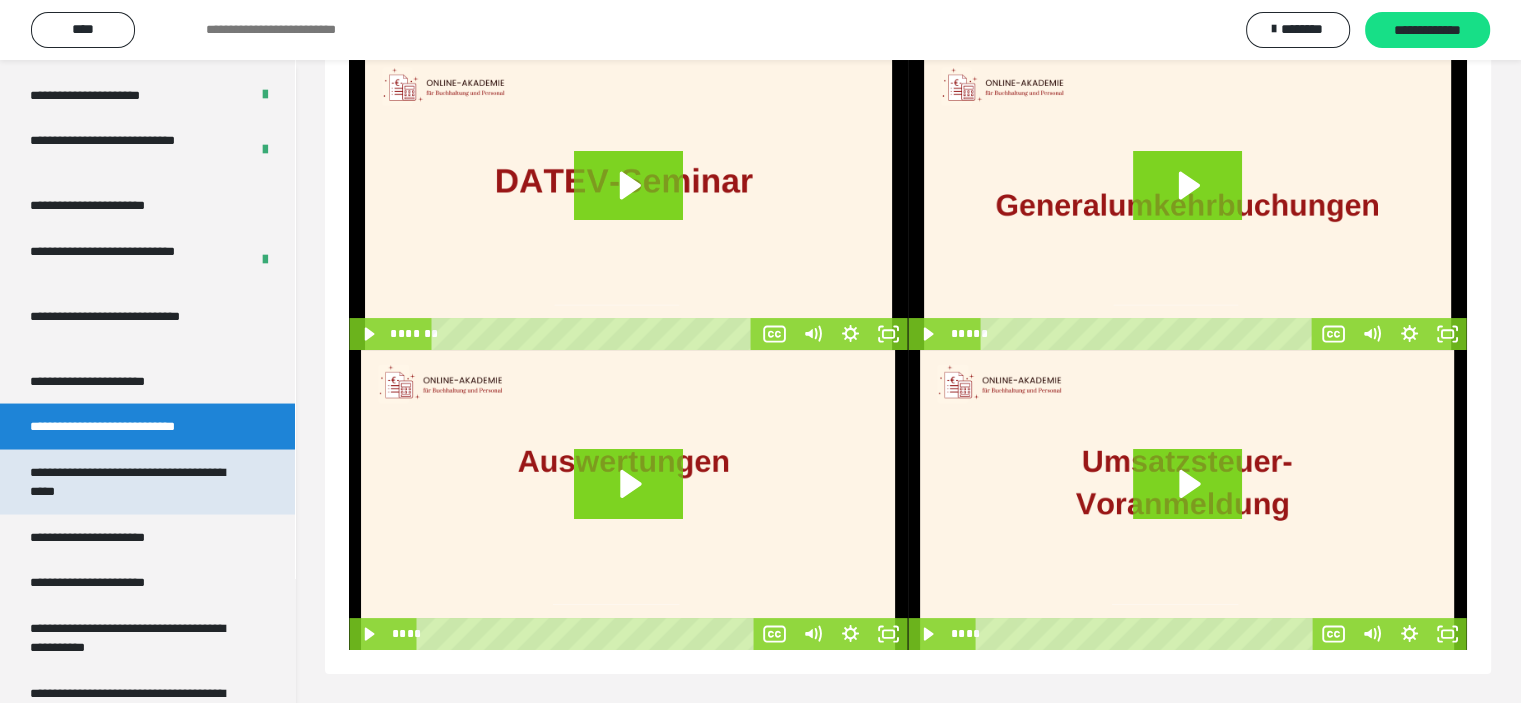 click on "**********" at bounding box center [132, 481] 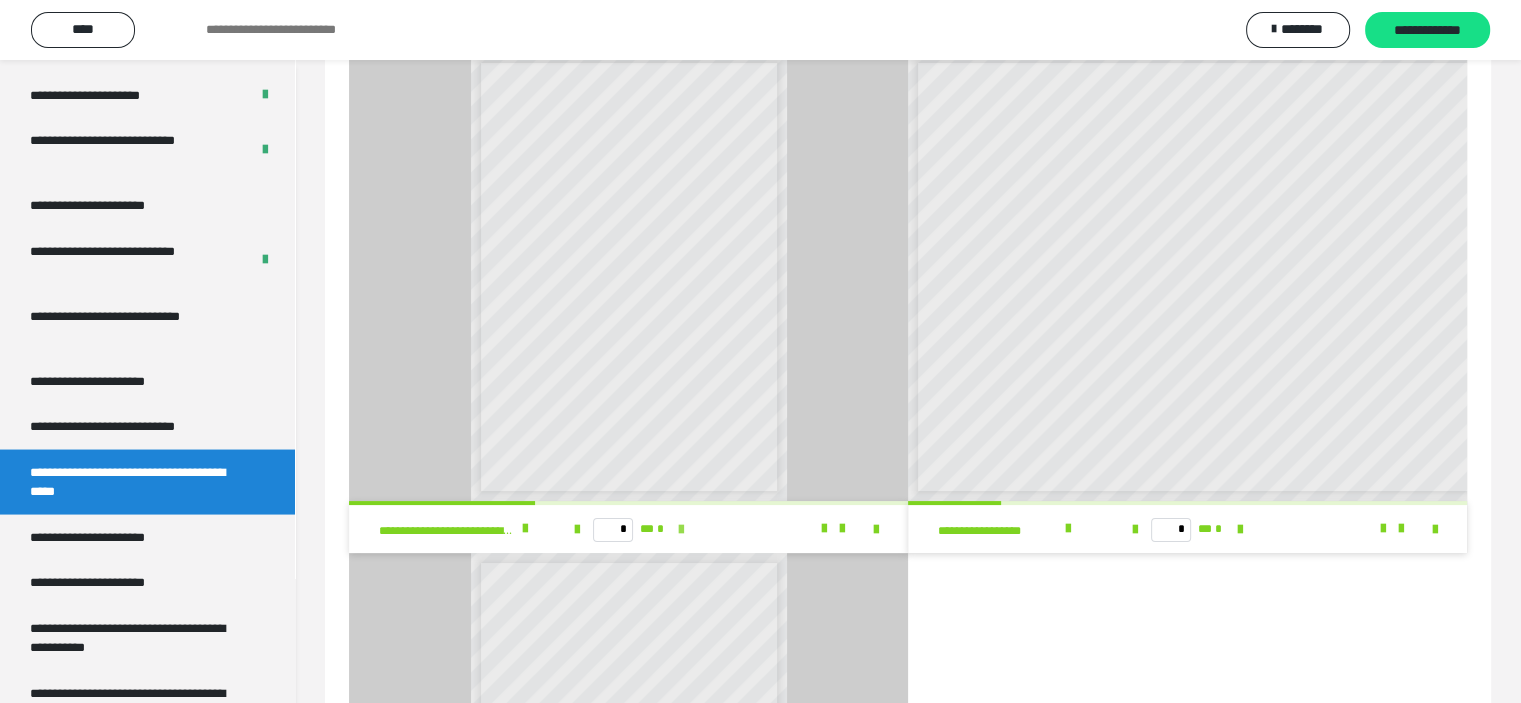 click at bounding box center (680, 530) 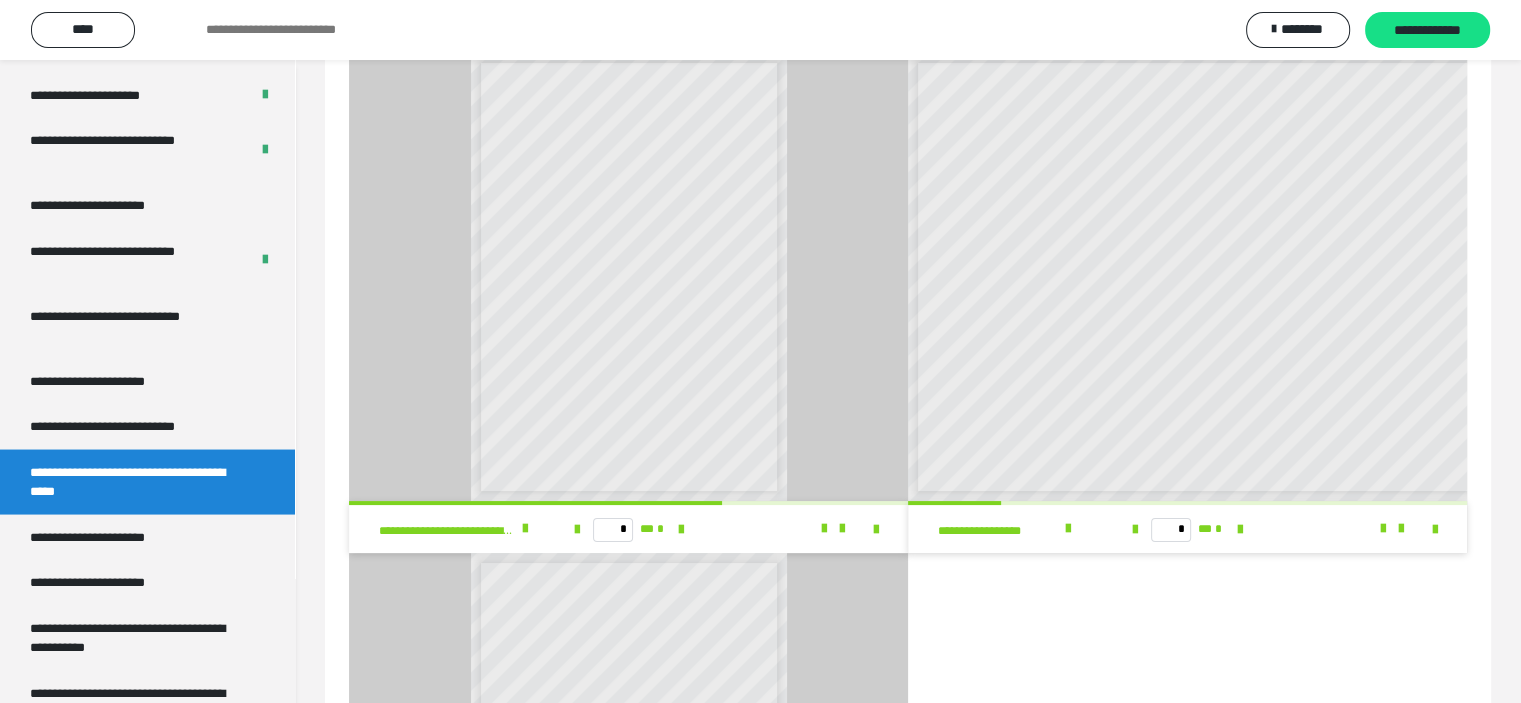 click at bounding box center (680, 530) 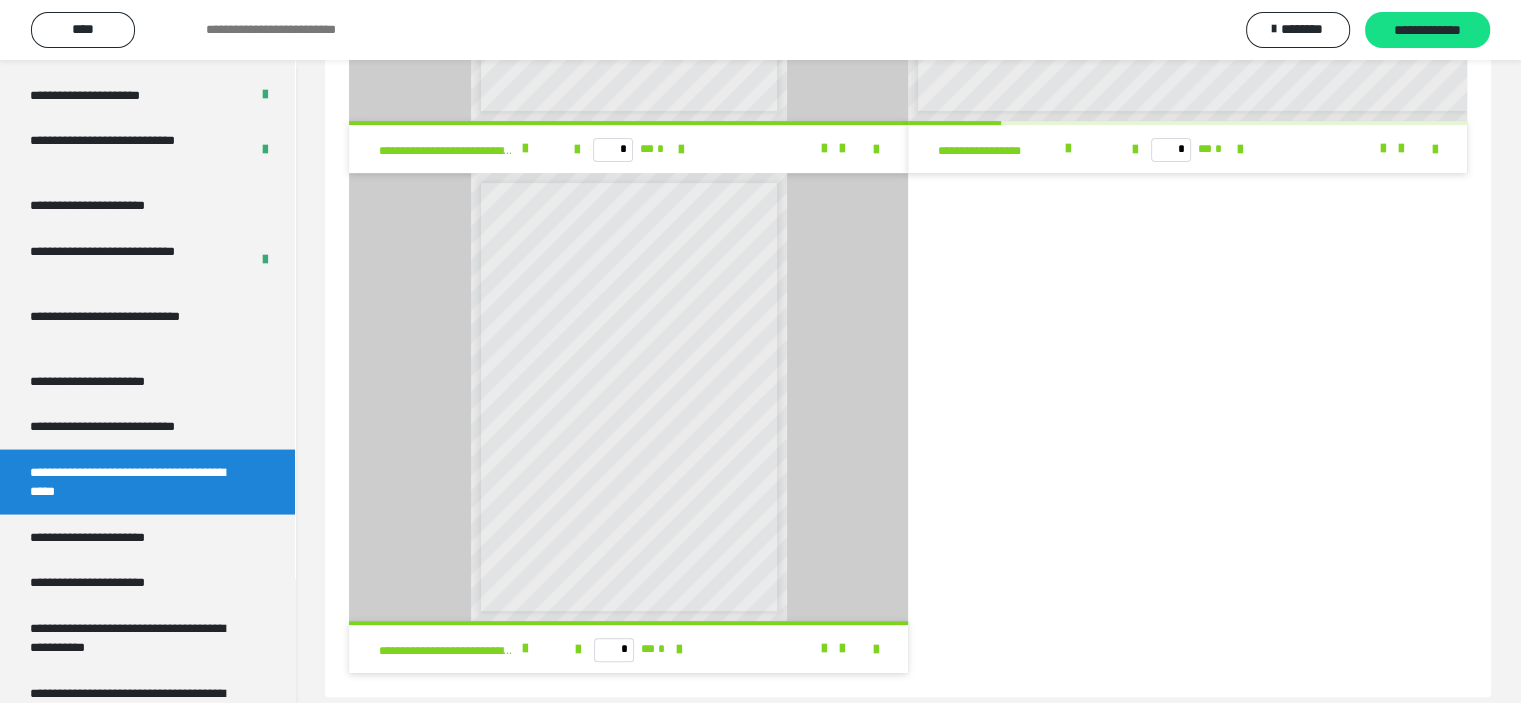 scroll, scrollTop: 488, scrollLeft: 0, axis: vertical 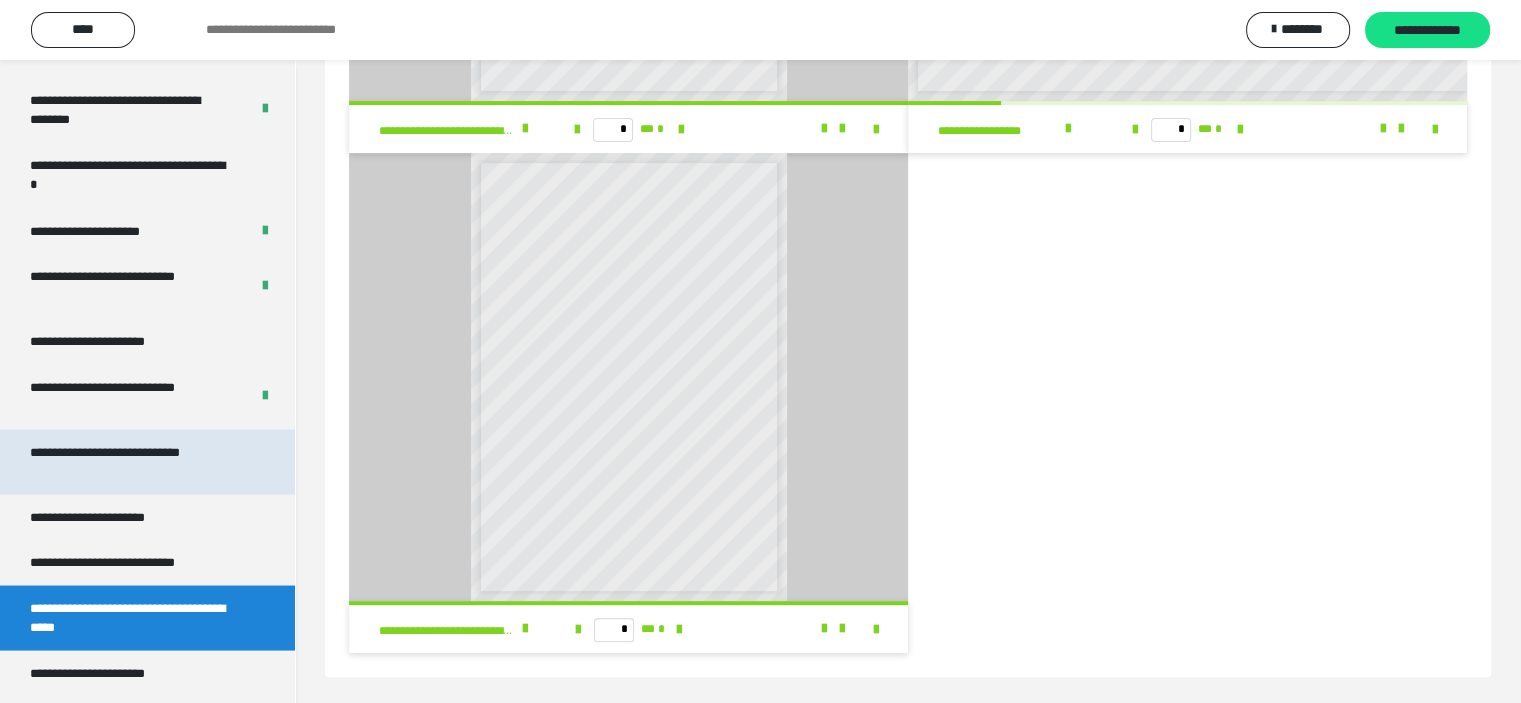 click on "**********" at bounding box center (132, 461) 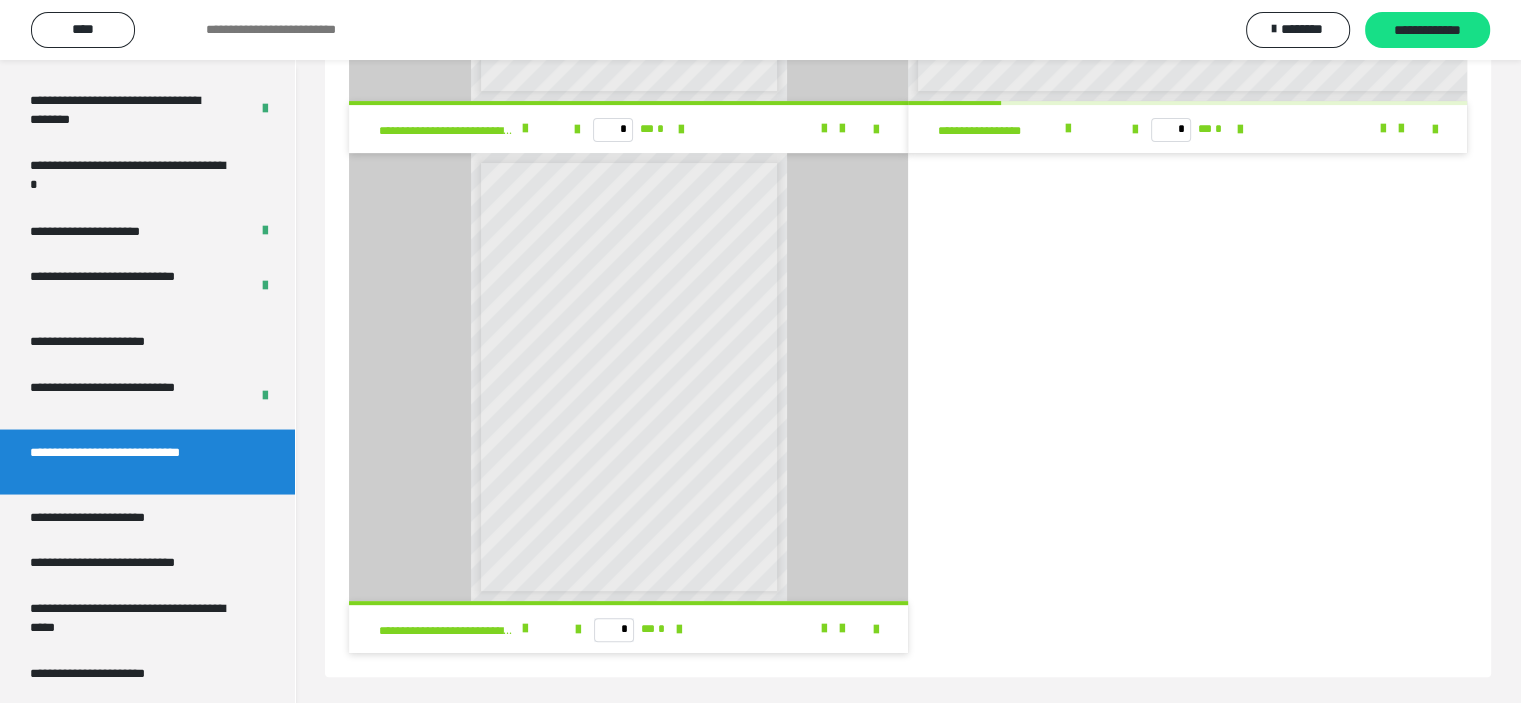 scroll, scrollTop: 60, scrollLeft: 0, axis: vertical 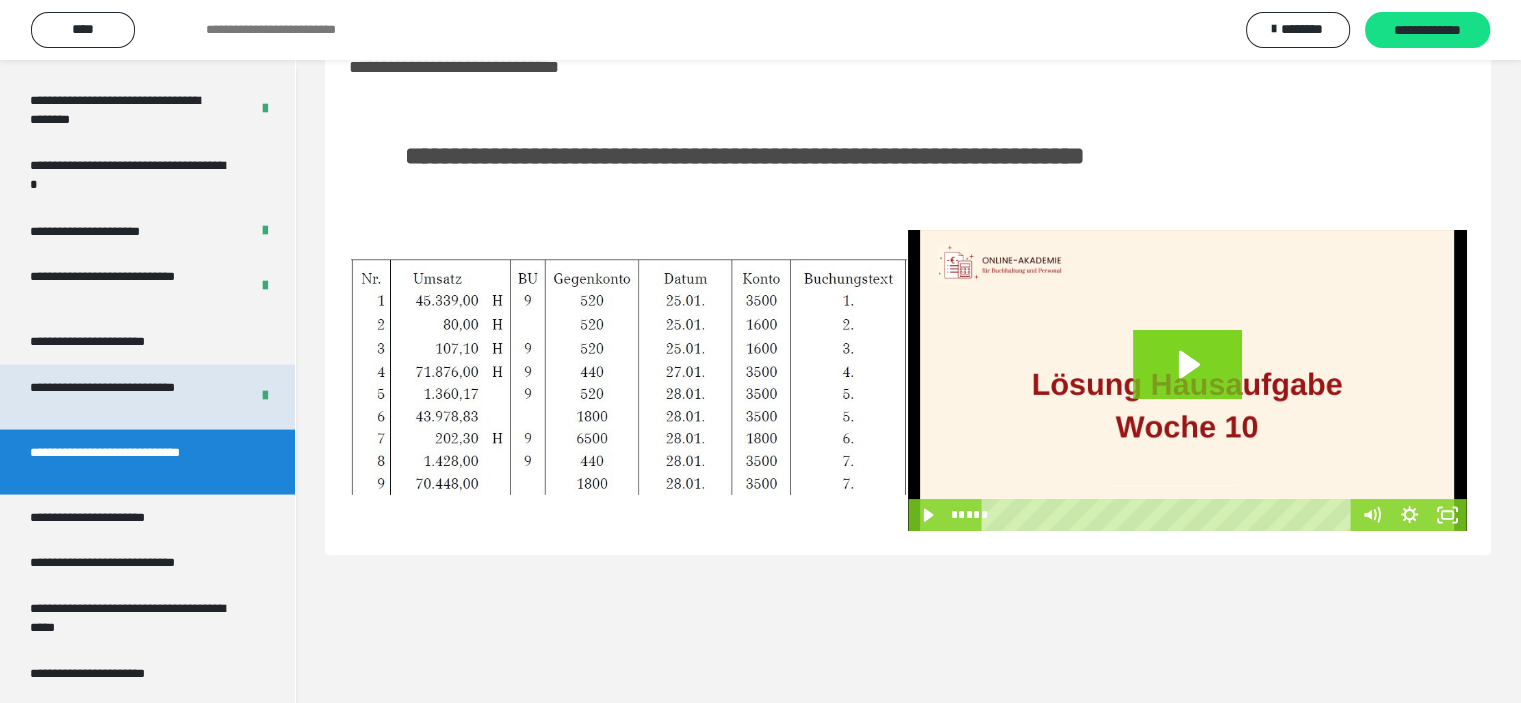 click on "**********" at bounding box center [124, 396] 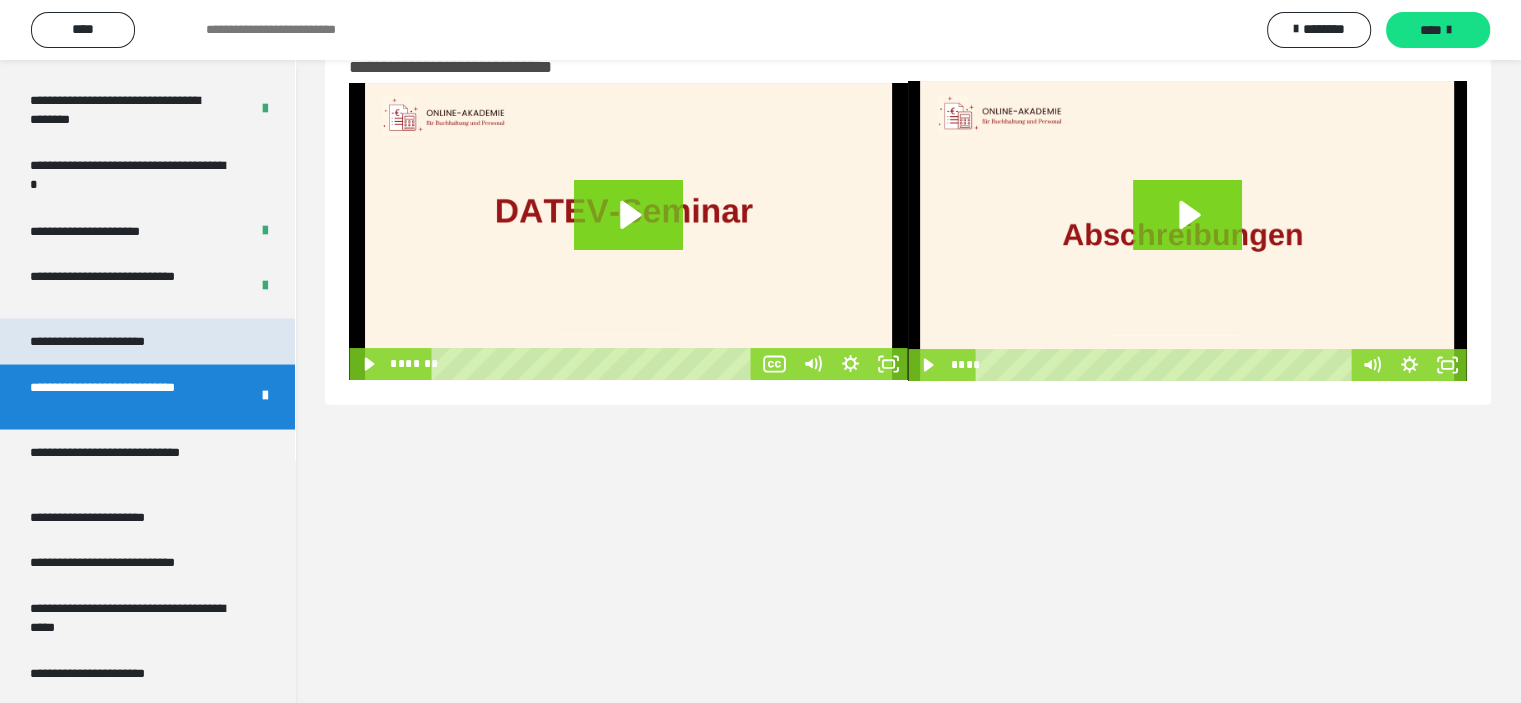 click on "**********" at bounding box center [111, 341] 